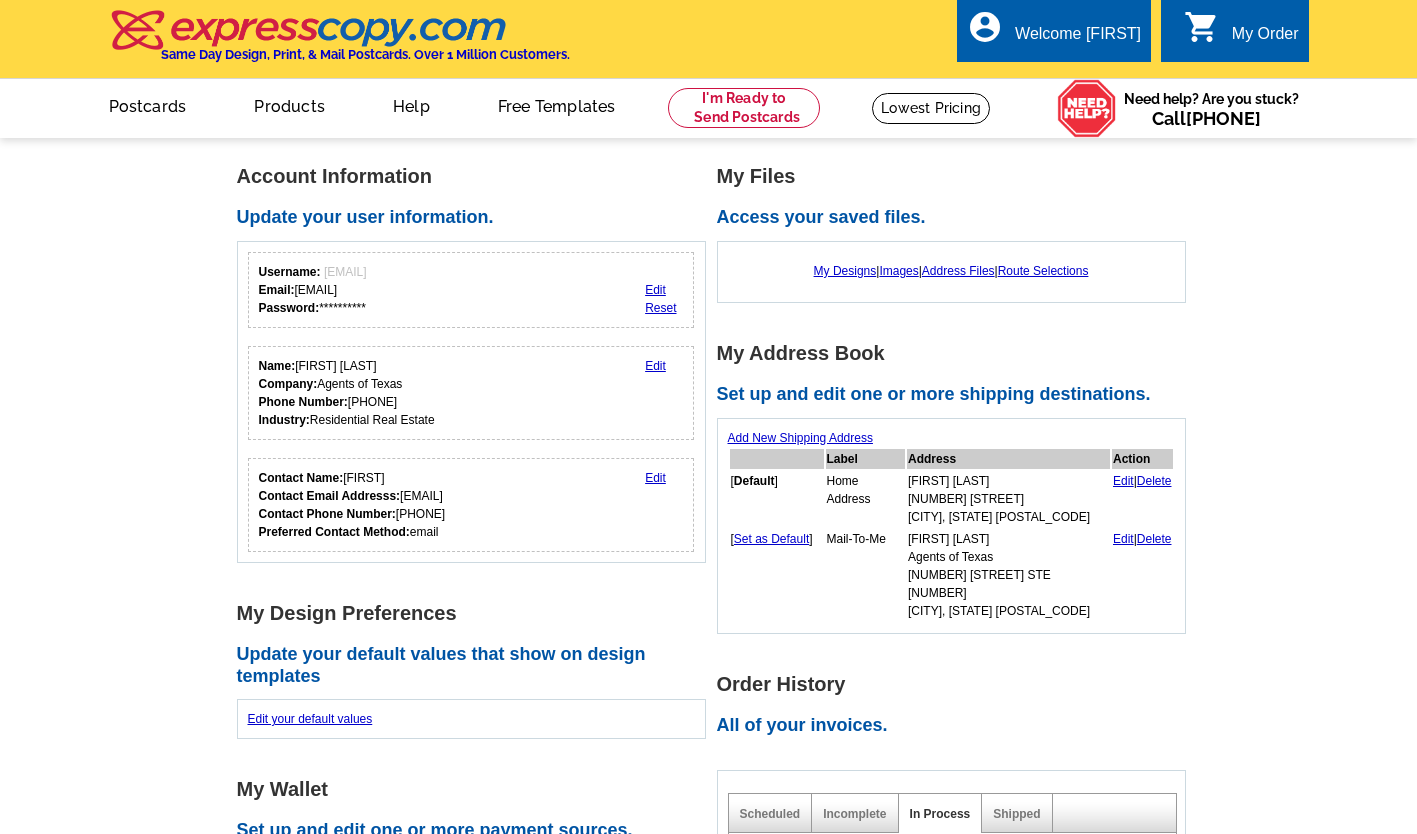 scroll, scrollTop: 0, scrollLeft: 0, axis: both 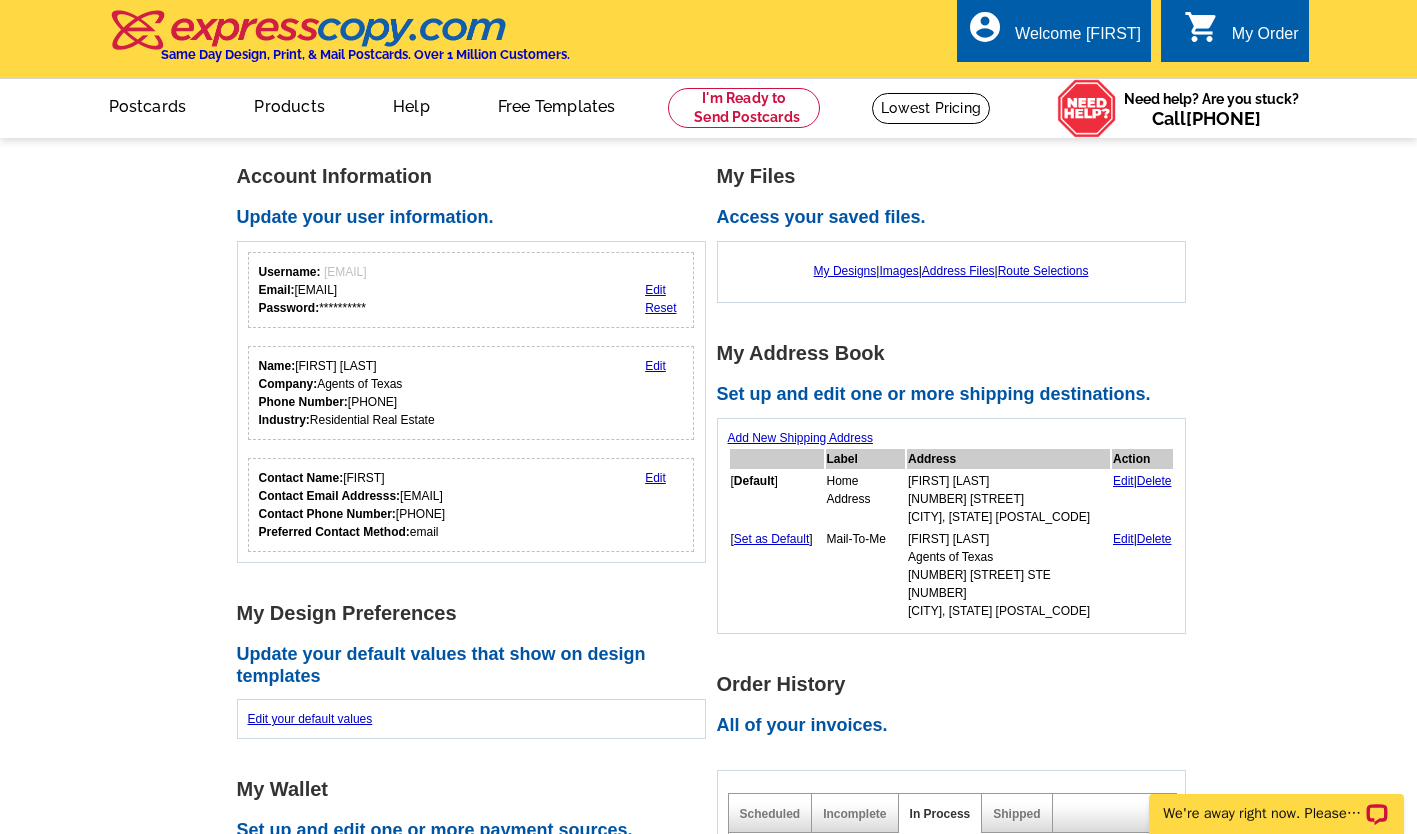 click on "My Account" at bounding box center [1095, 97] 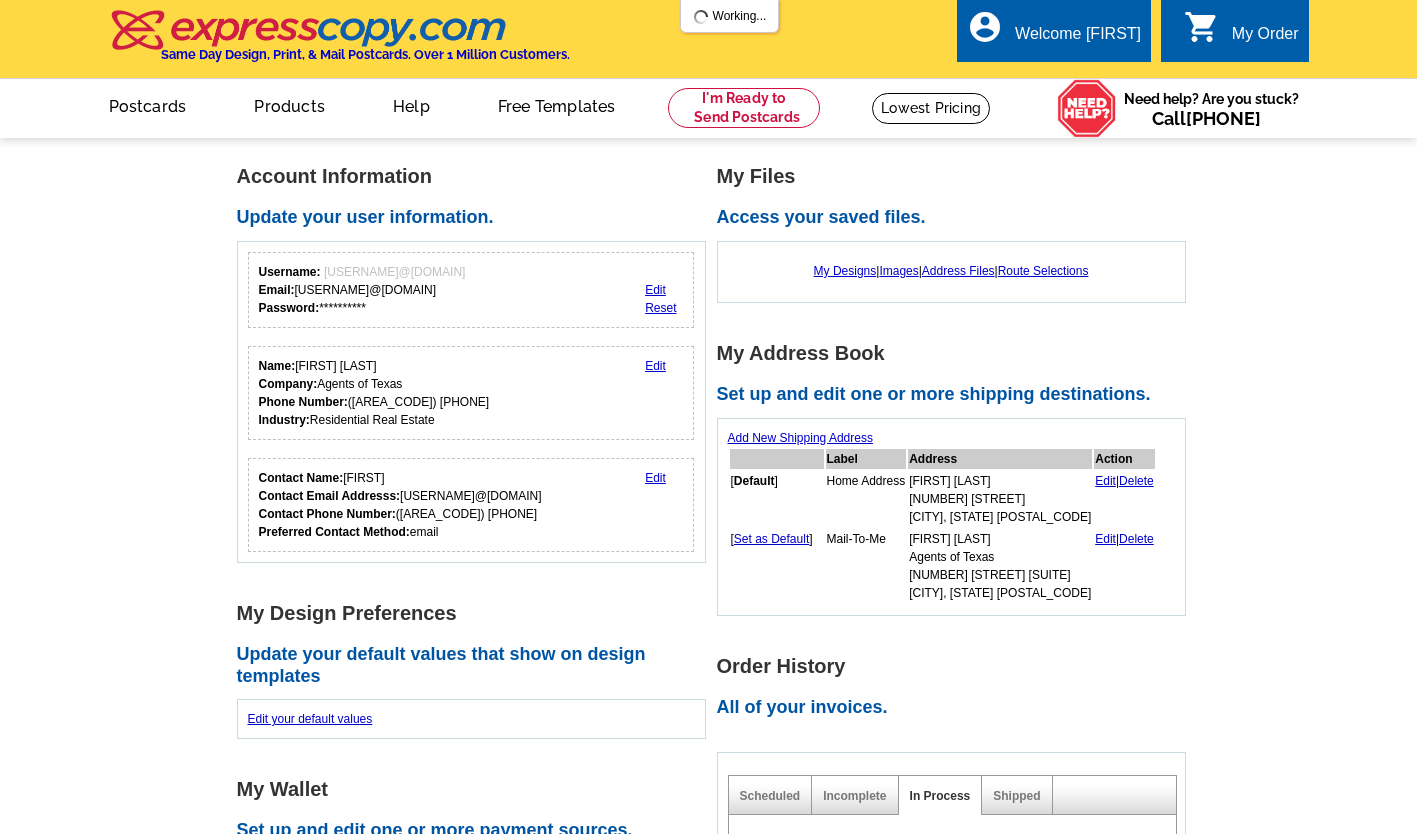 scroll, scrollTop: 0, scrollLeft: 0, axis: both 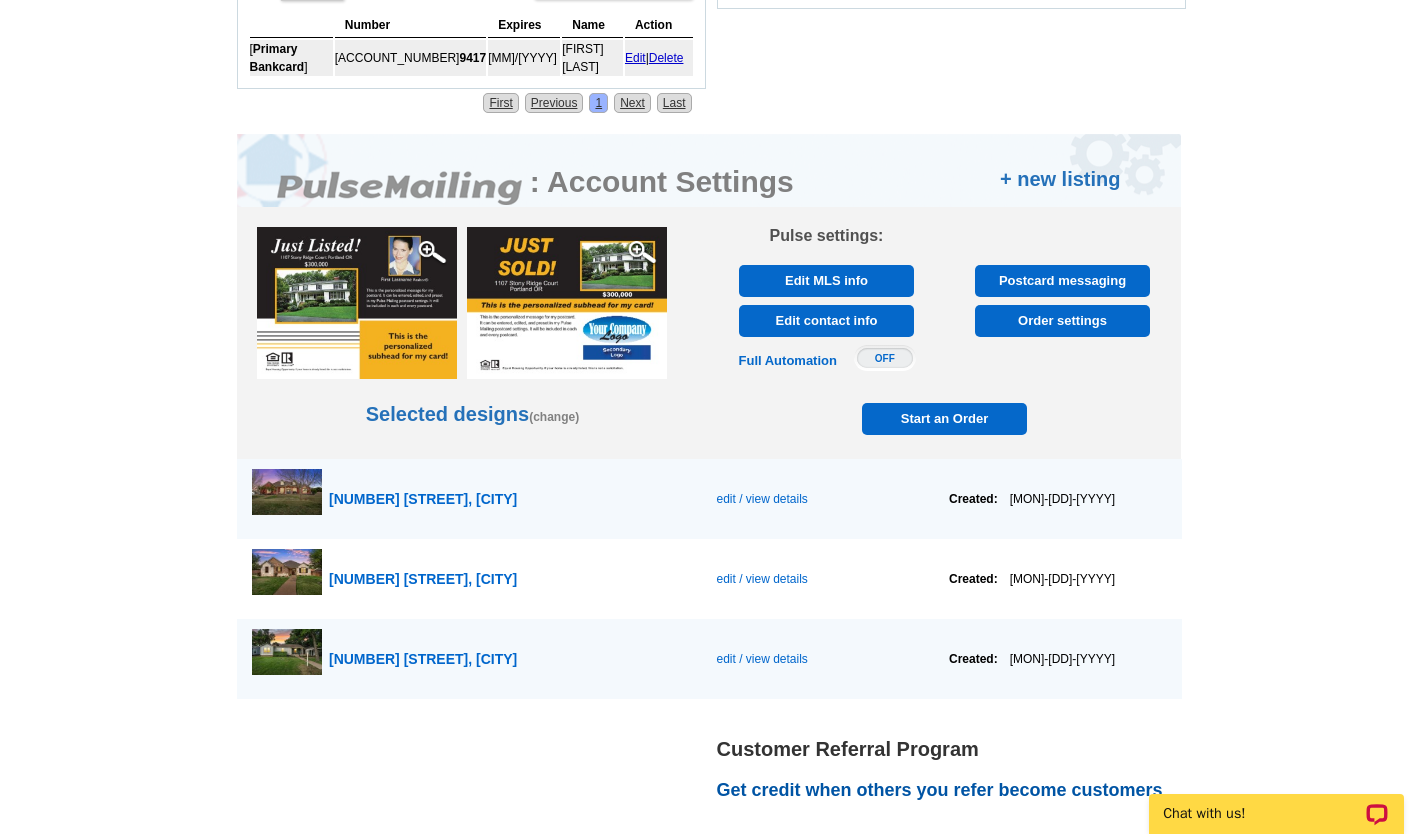 click on "Start an Order" at bounding box center (945, 419) 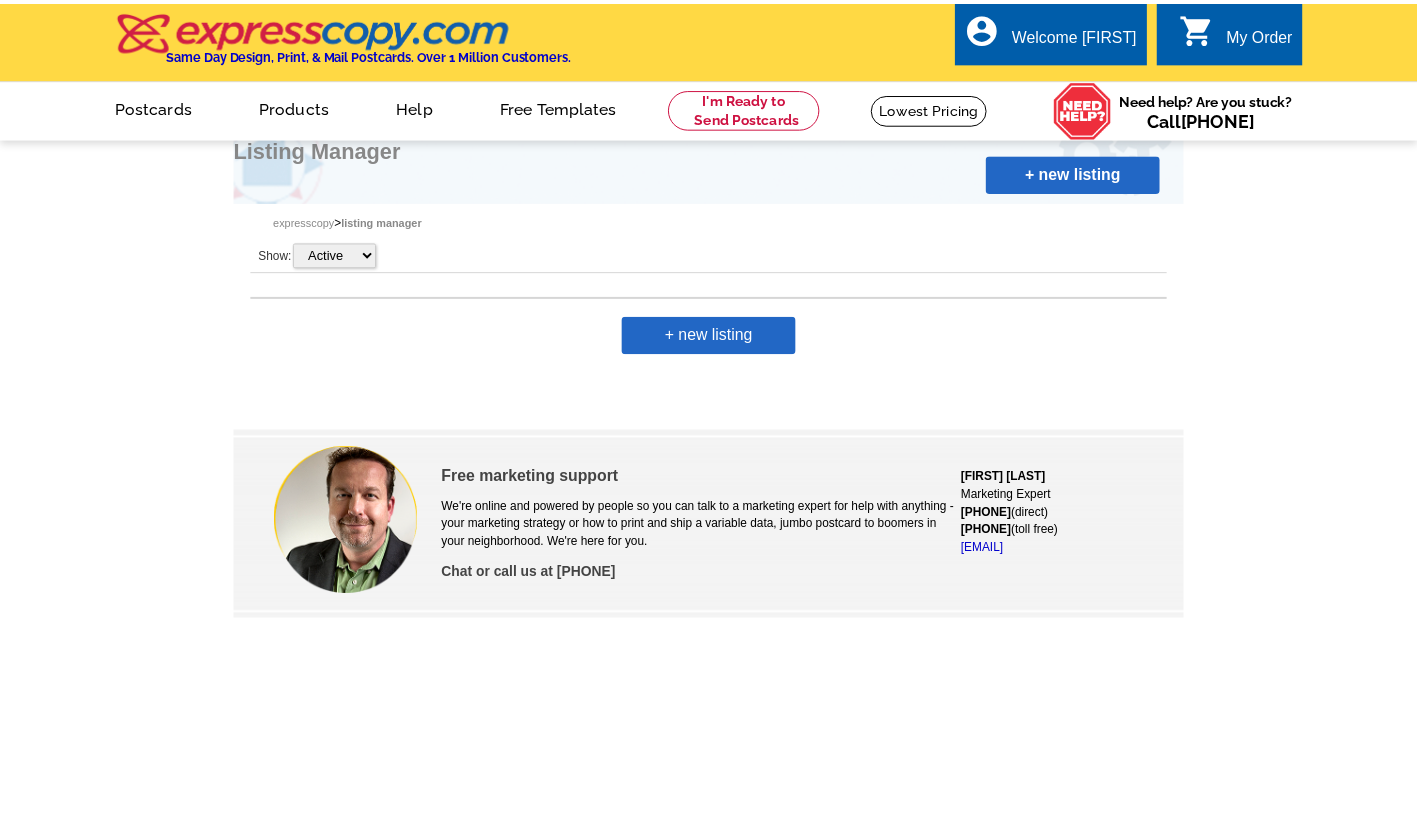 scroll, scrollTop: 0, scrollLeft: 0, axis: both 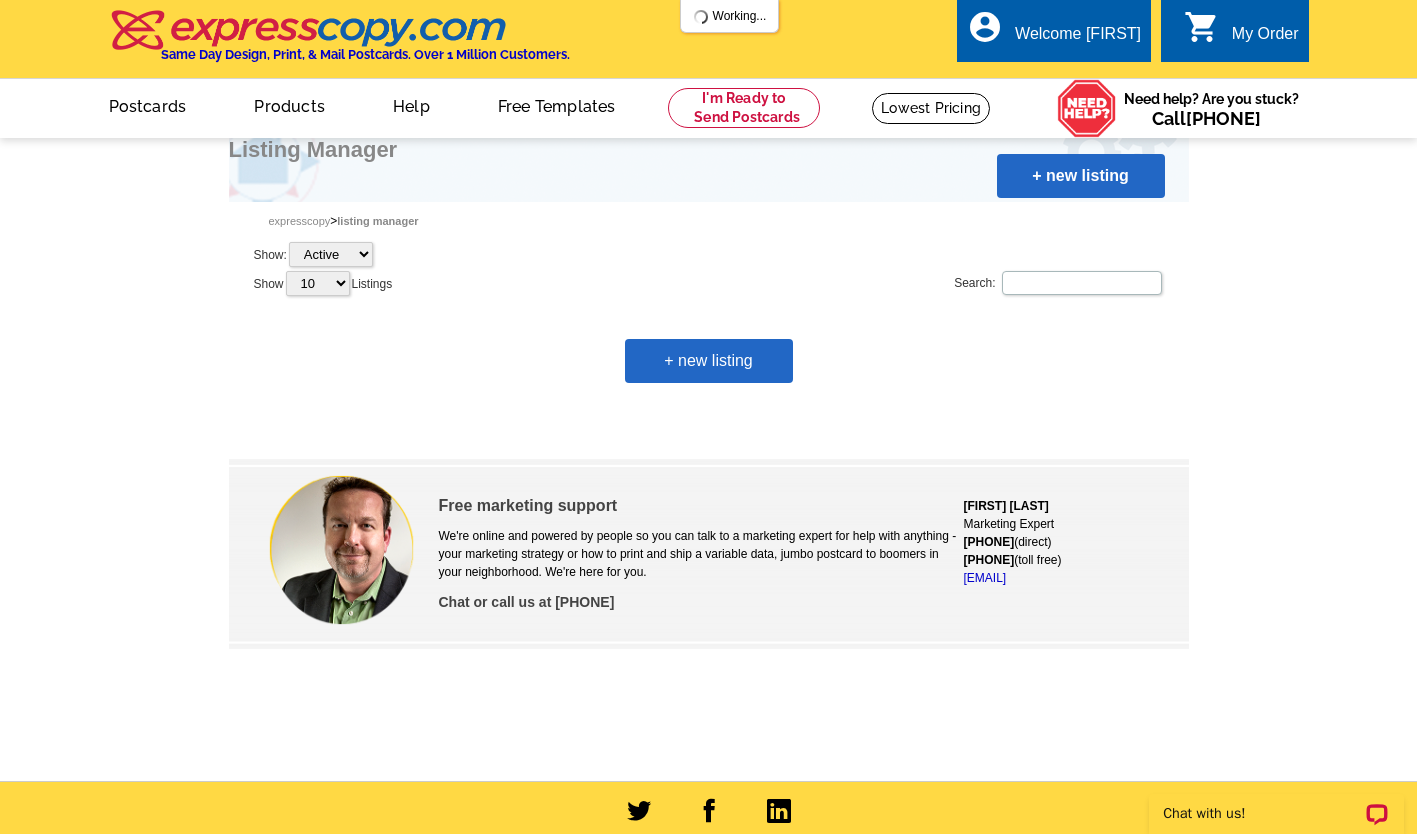 click on "+ new listing" at bounding box center (1081, 176) 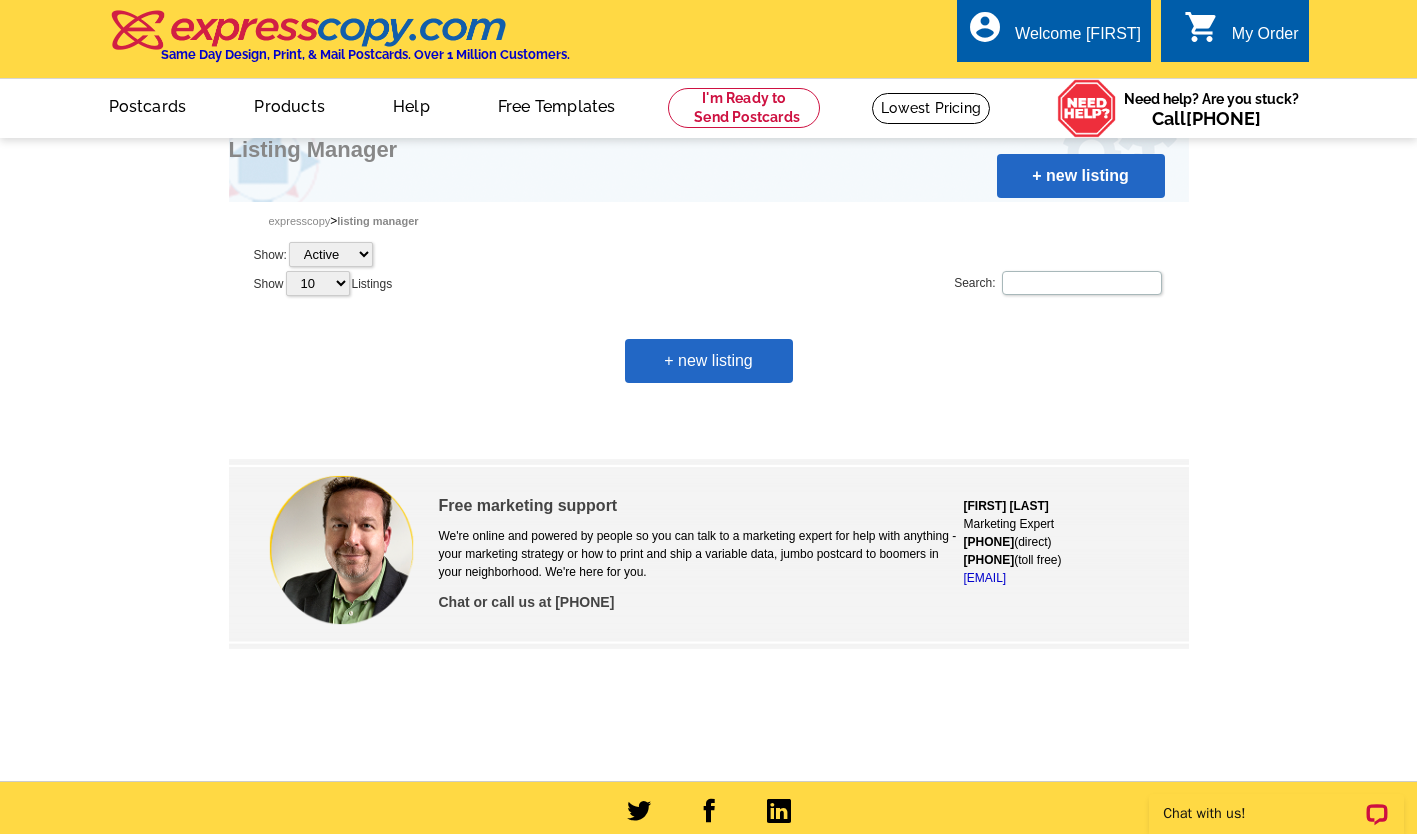 drag, startPoint x: 1054, startPoint y: 687, endPoint x: 833, endPoint y: 200, distance: 534.799 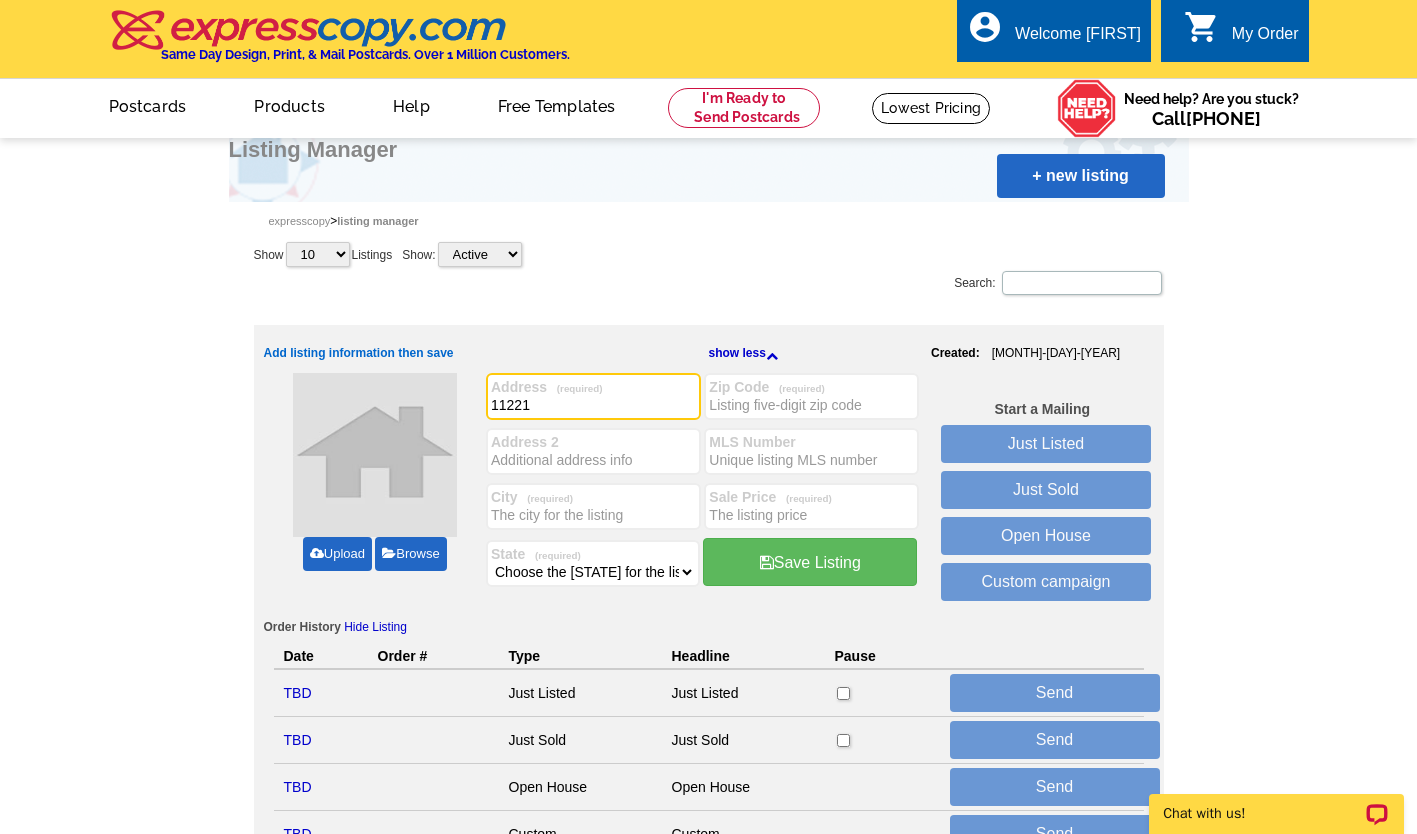 type on "[NUMBER] [STREET]" 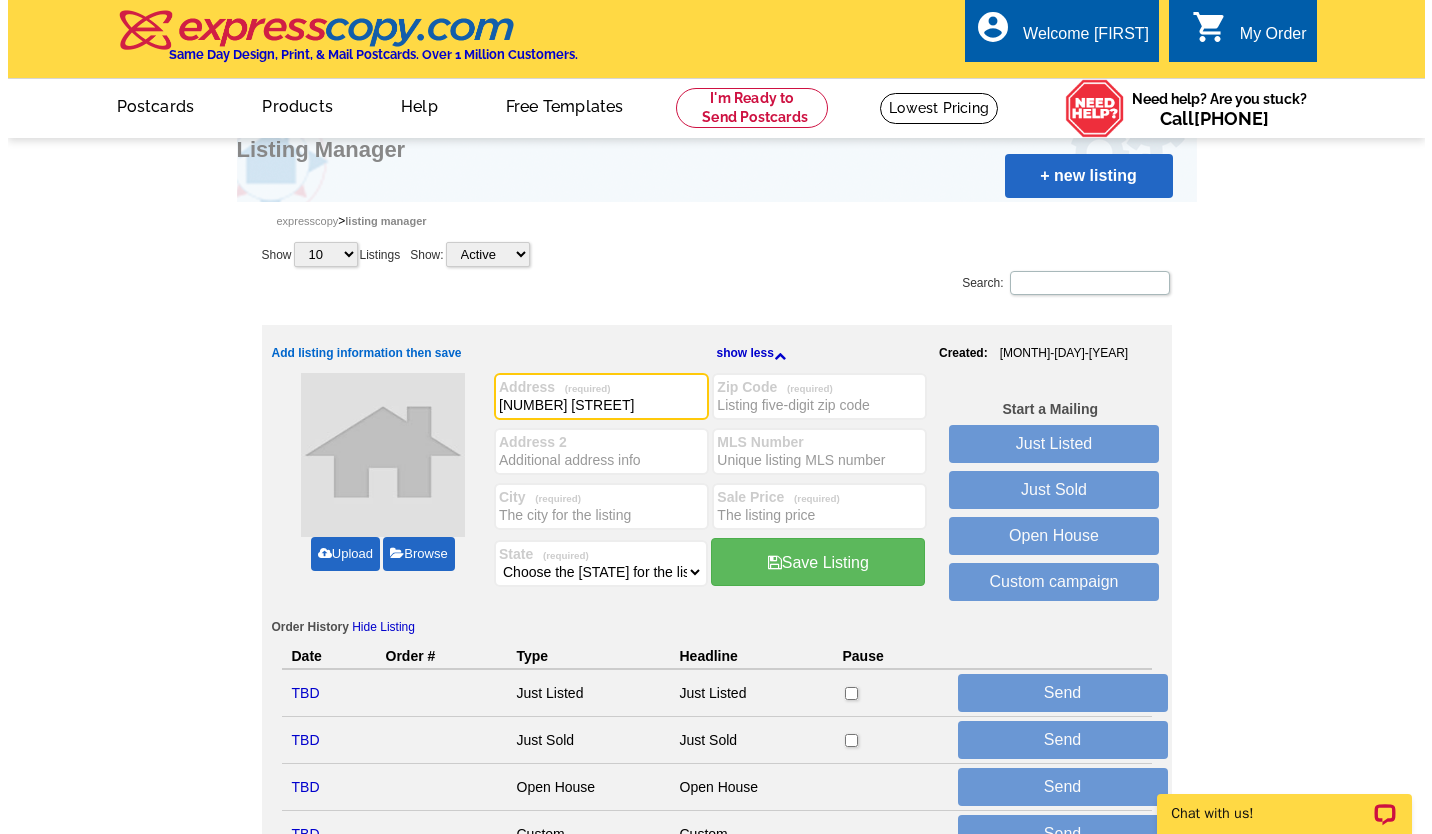 scroll, scrollTop: 0, scrollLeft: 0, axis: both 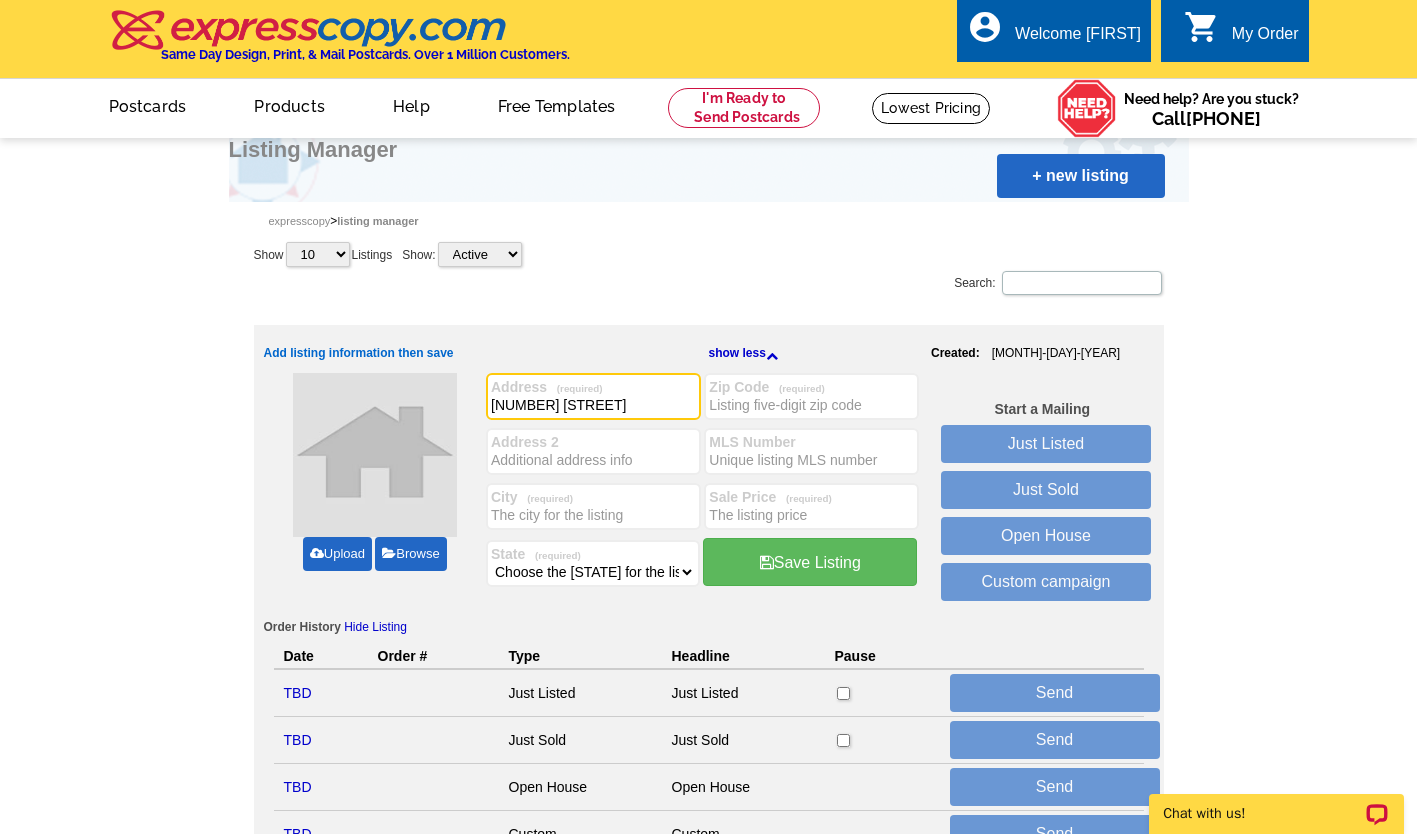 click on "Zip Code  (required)" at bounding box center [811, 405] 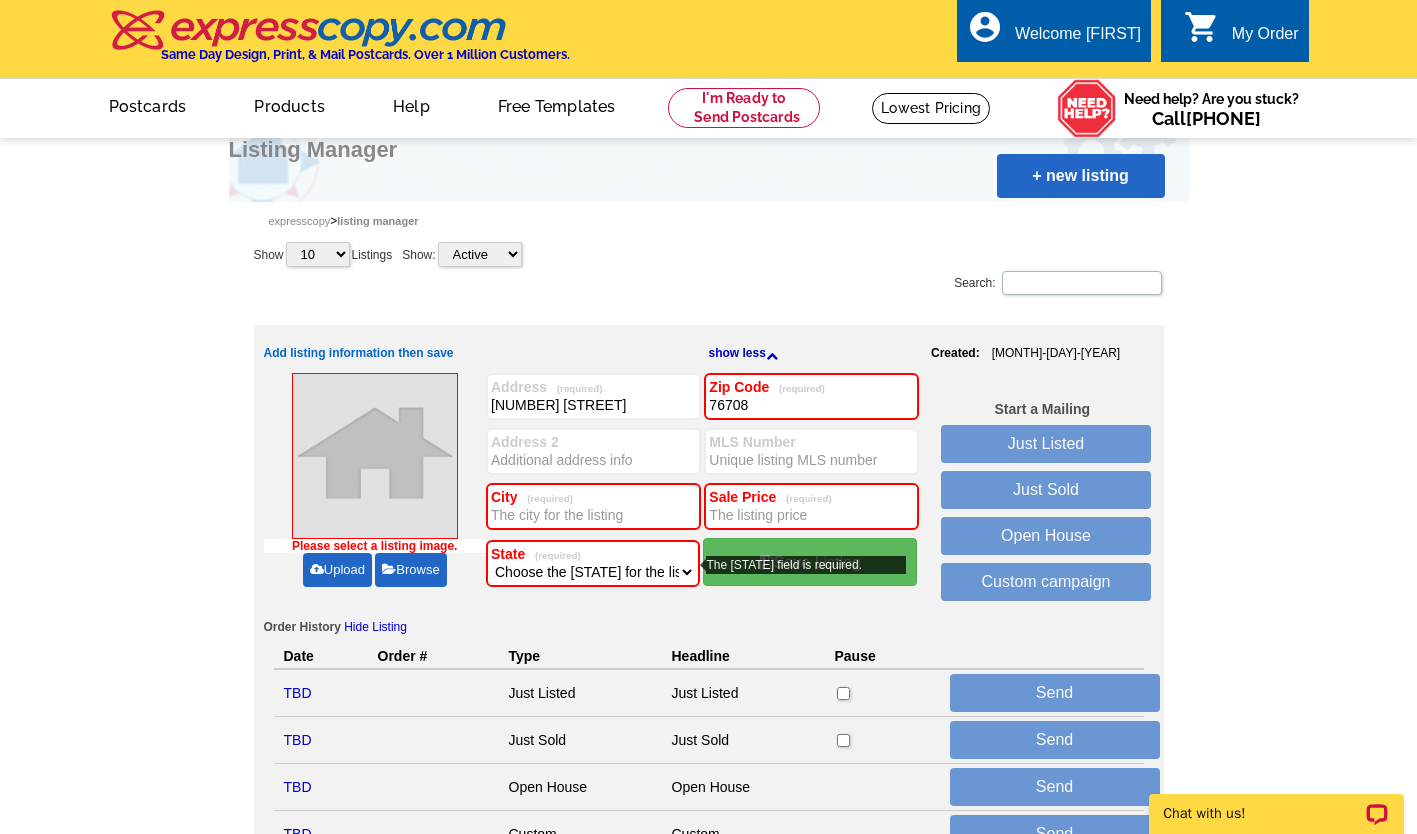 type on "76708" 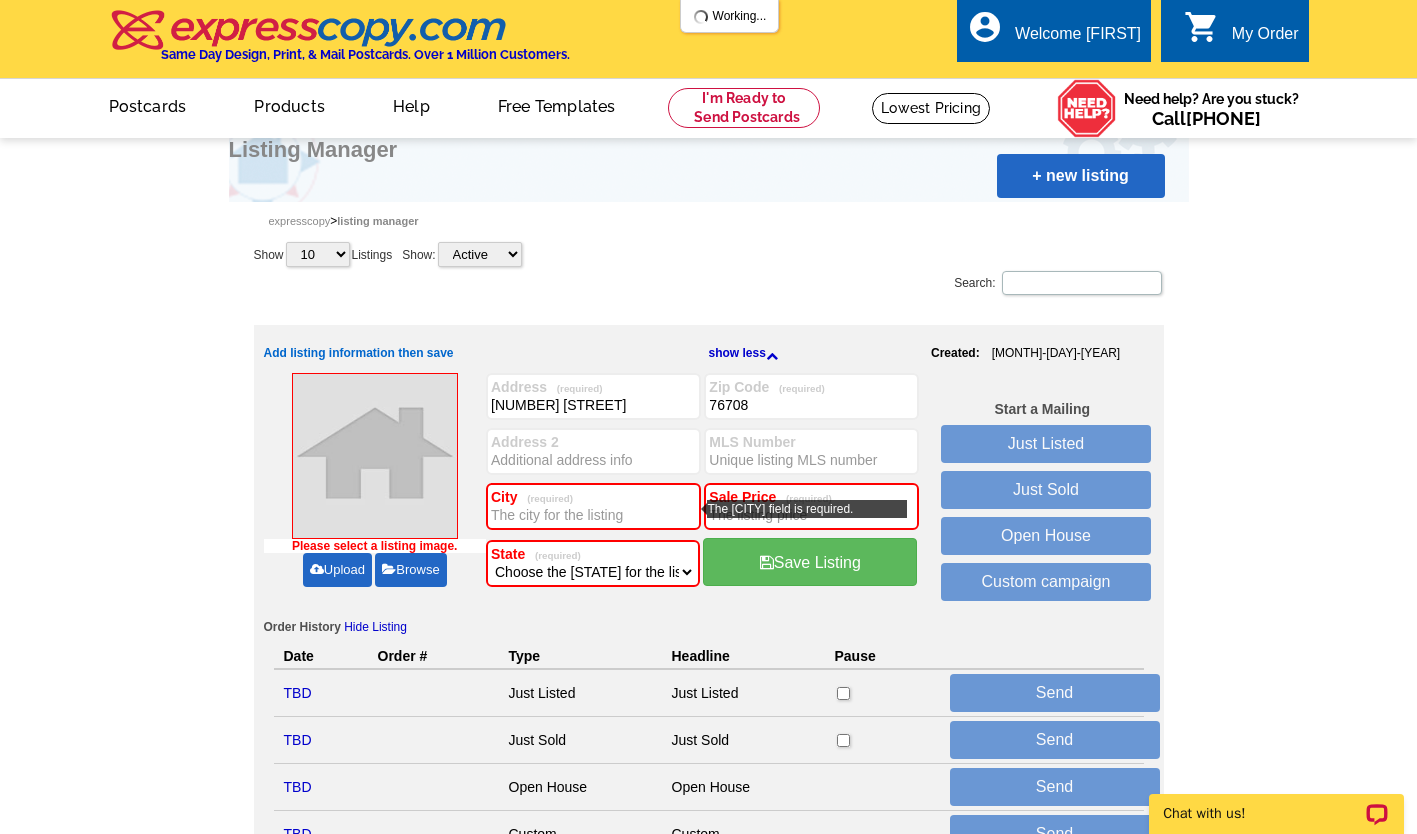 click on "City  (required)" at bounding box center [593, 515] 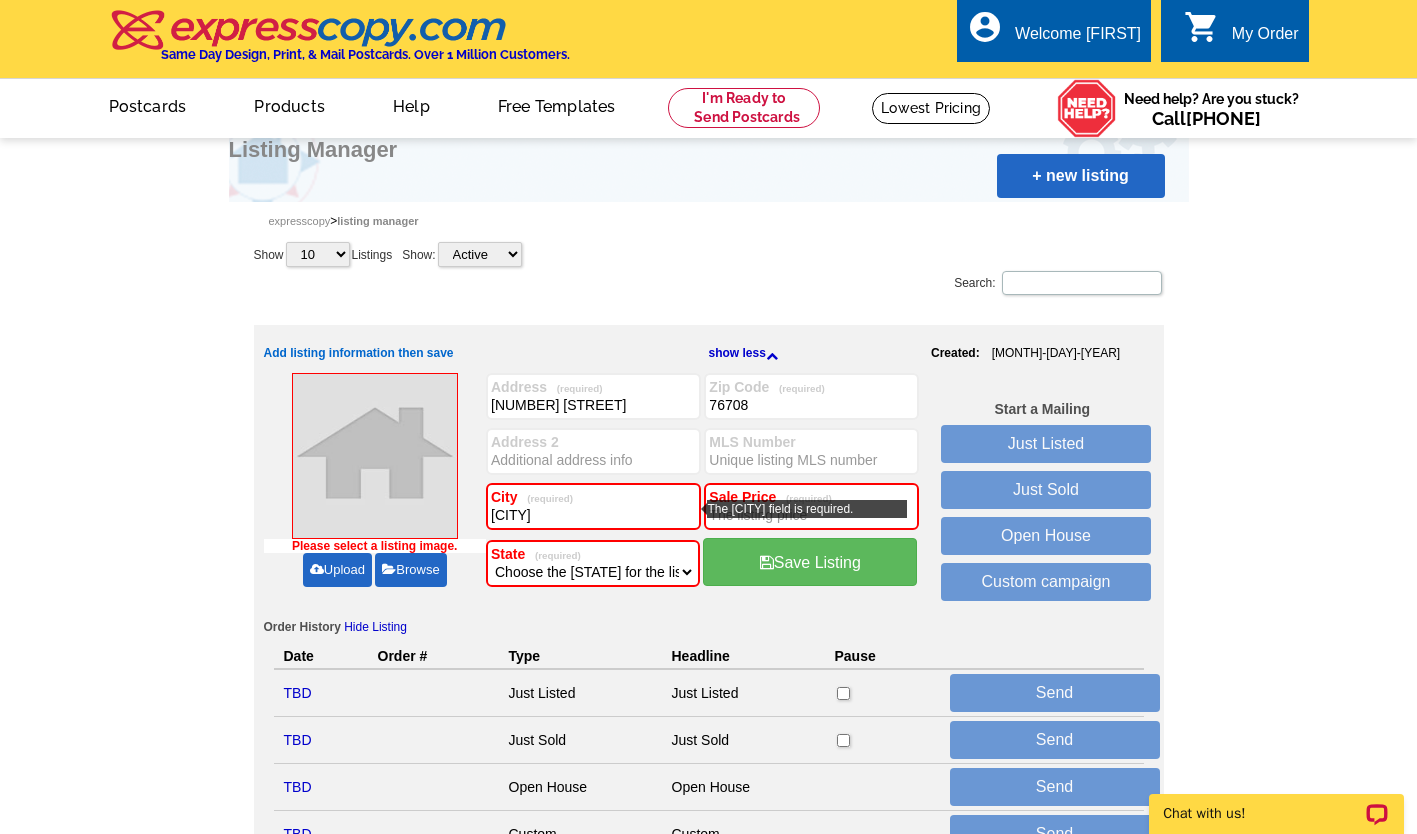 type on "Waco" 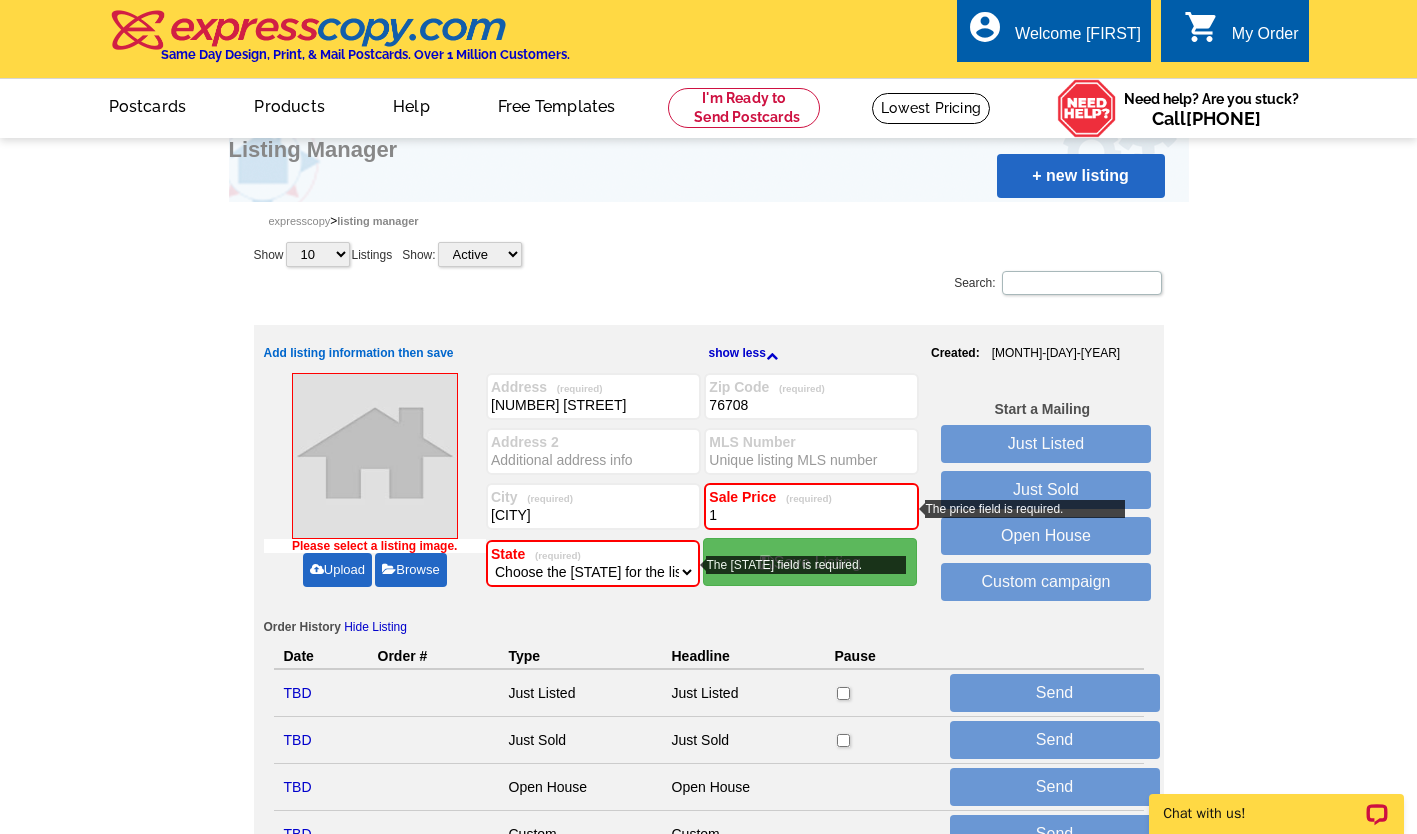 type on "1" 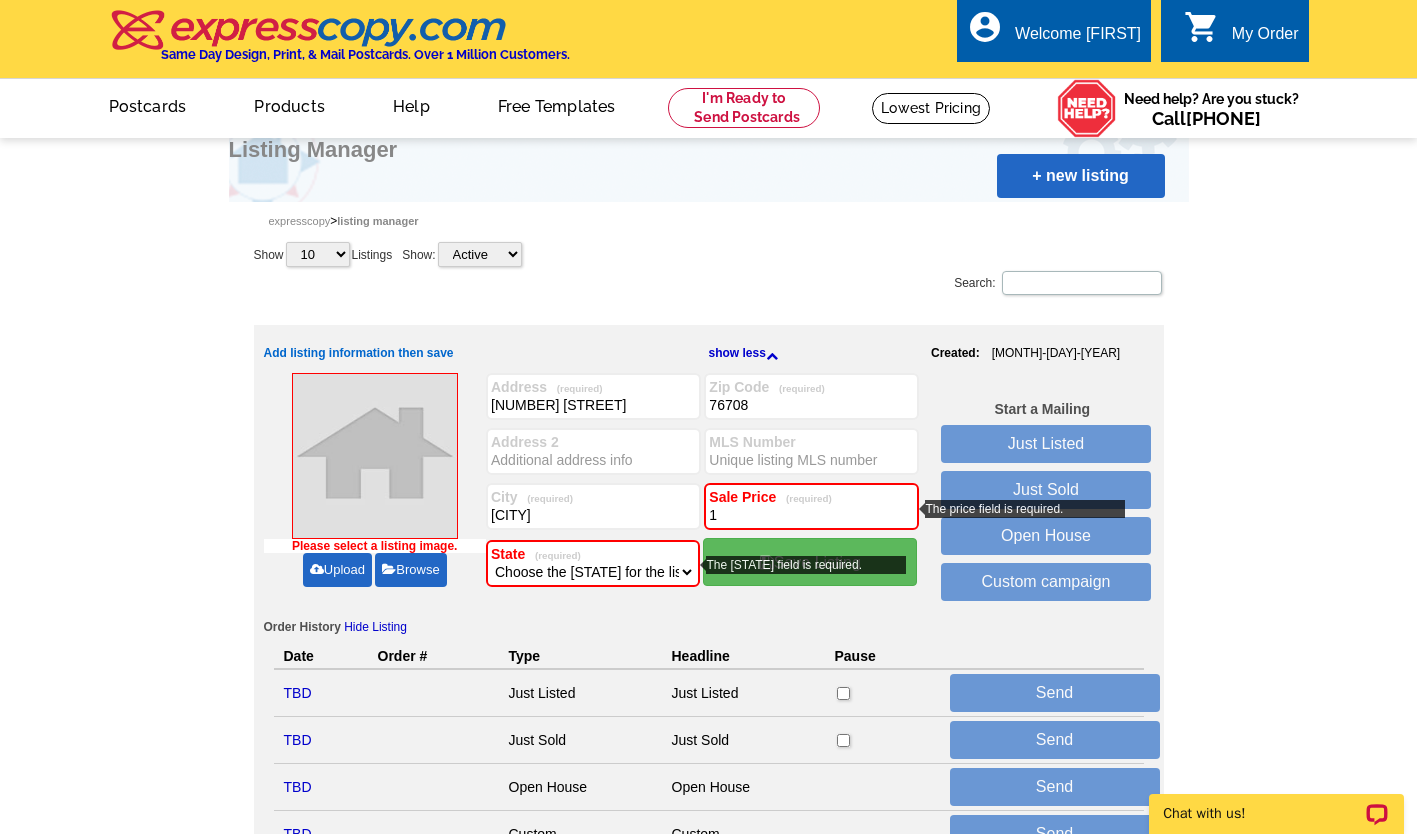 click on "Choose the state for the listing Alabama Alaska Arizona Arkansas California Colorado Connecticut Delaware District of Columbia Florida Georgia Hawaii Idaho Illinois Indiana Iowa Kansas Kentucky Louisiana Maine Maryland Massachusetts Michigan Minnesota Mississippi Missouri Montana Nebraska Nevada New Hampshire New Jersey New Mexico New York North Carolina North Dakota Ohio Oklahoma Oregon Pennsylvania Puerto Rico Rhode Island South Carolina South Dakota Tennessee Texas Utah Vermont Virginia Washington West Virginia Wisconsin Wyoming American Samoa Guam Northern Mariana Islands Virgin Islands U.S. Minor Outlying Islands Federated States of Micronesia Marshall Islands Palau" at bounding box center (593, 572) 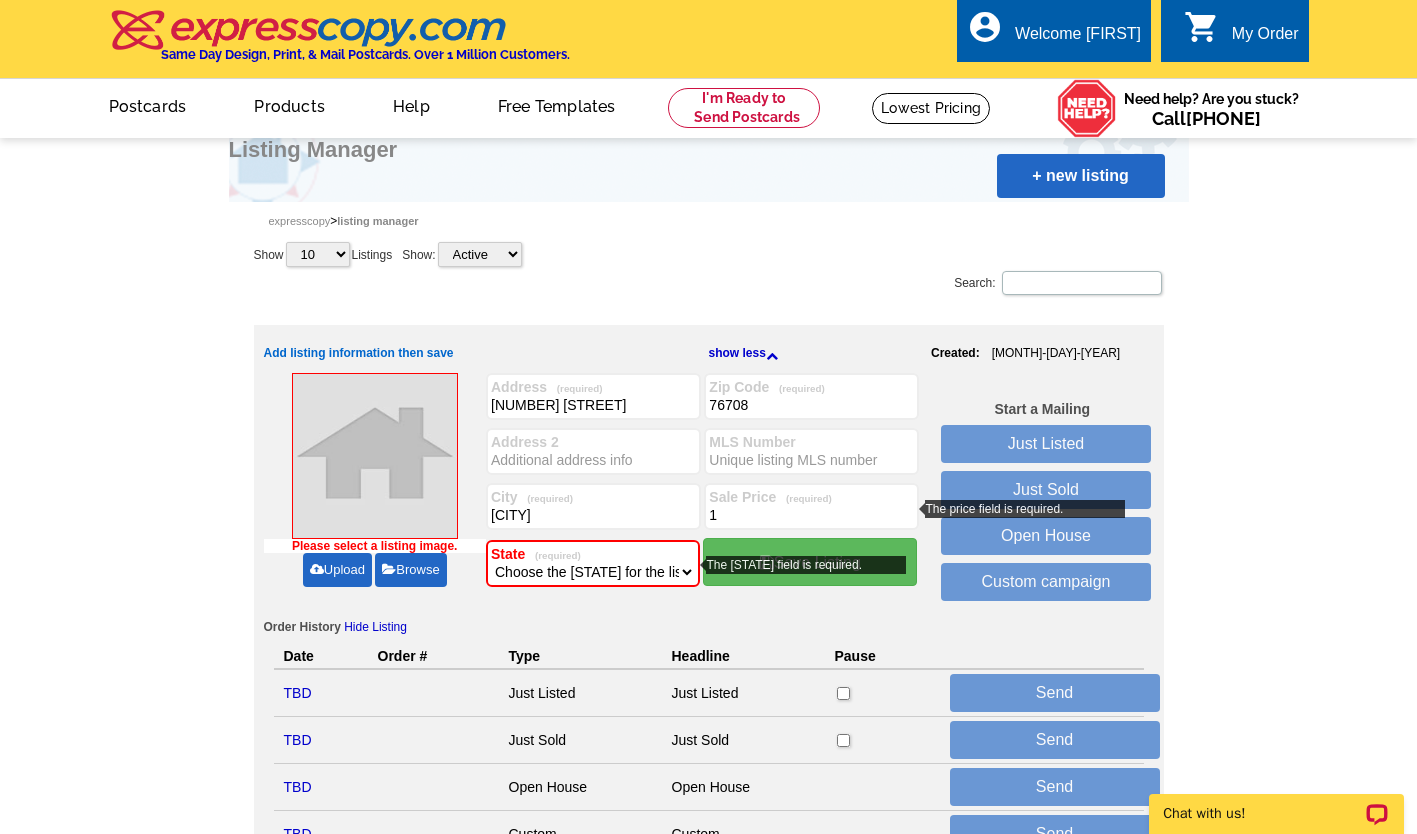 select on "45" 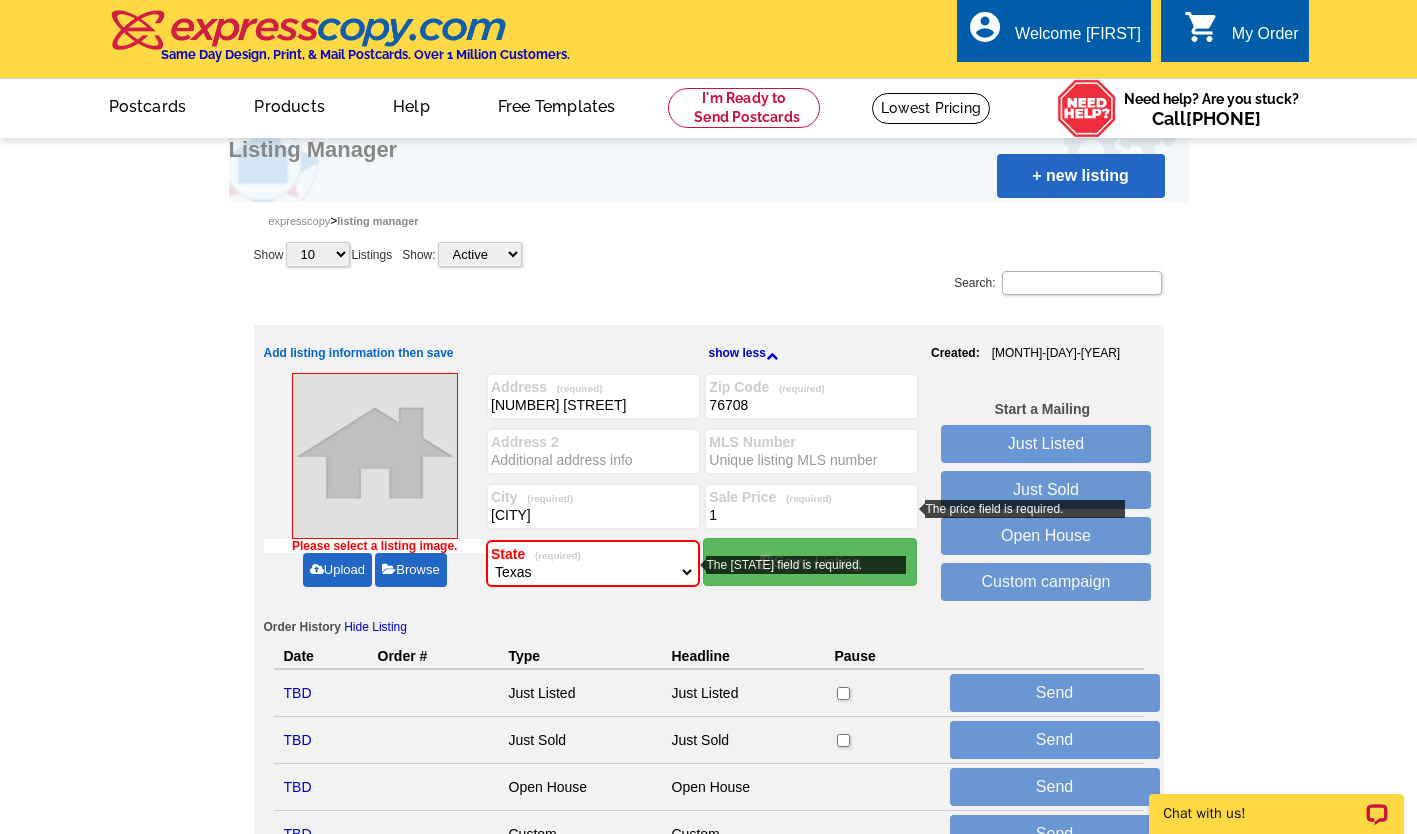 click on "Choose the state for the listing Alabama Alaska Arizona Arkansas California Colorado Connecticut Delaware District of Columbia Florida Georgia Hawaii Idaho Illinois Indiana Iowa Kansas Kentucky Louisiana Maine Maryland Massachusetts Michigan Minnesota Mississippi Missouri Montana Nebraska Nevada New Hampshire New Jersey New Mexico New York North Carolina North Dakota Ohio Oklahoma Oregon Pennsylvania Puerto Rico Rhode Island South Carolina South Dakota Tennessee Texas Utah Vermont Virginia Washington West Virginia Wisconsin Wyoming American Samoa Guam Northern Mariana Islands Virgin Islands U.S. Minor Outlying Islands Federated States of Micronesia Marshall Islands Palau" at bounding box center (593, 572) 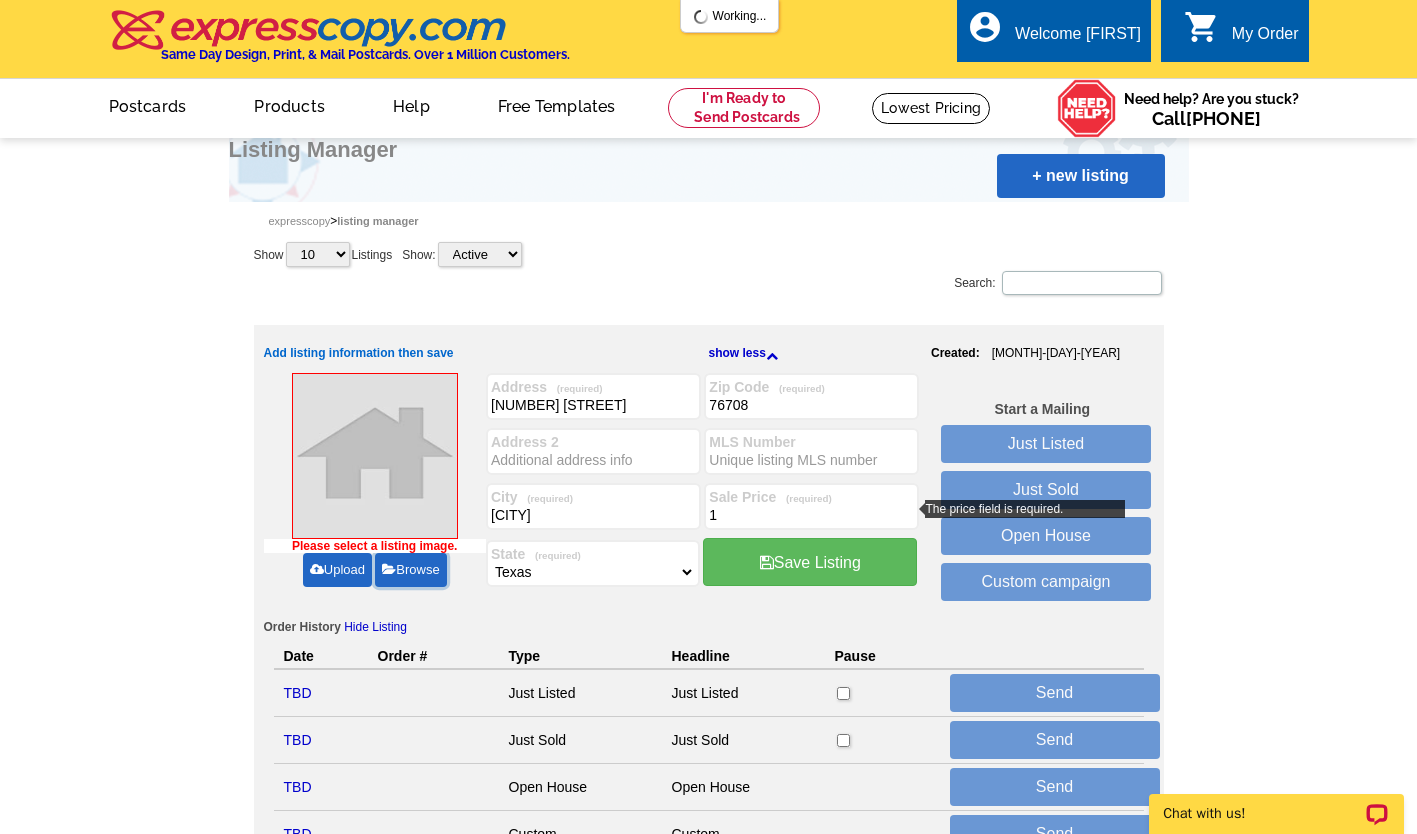 click on "Browse" at bounding box center [410, 570] 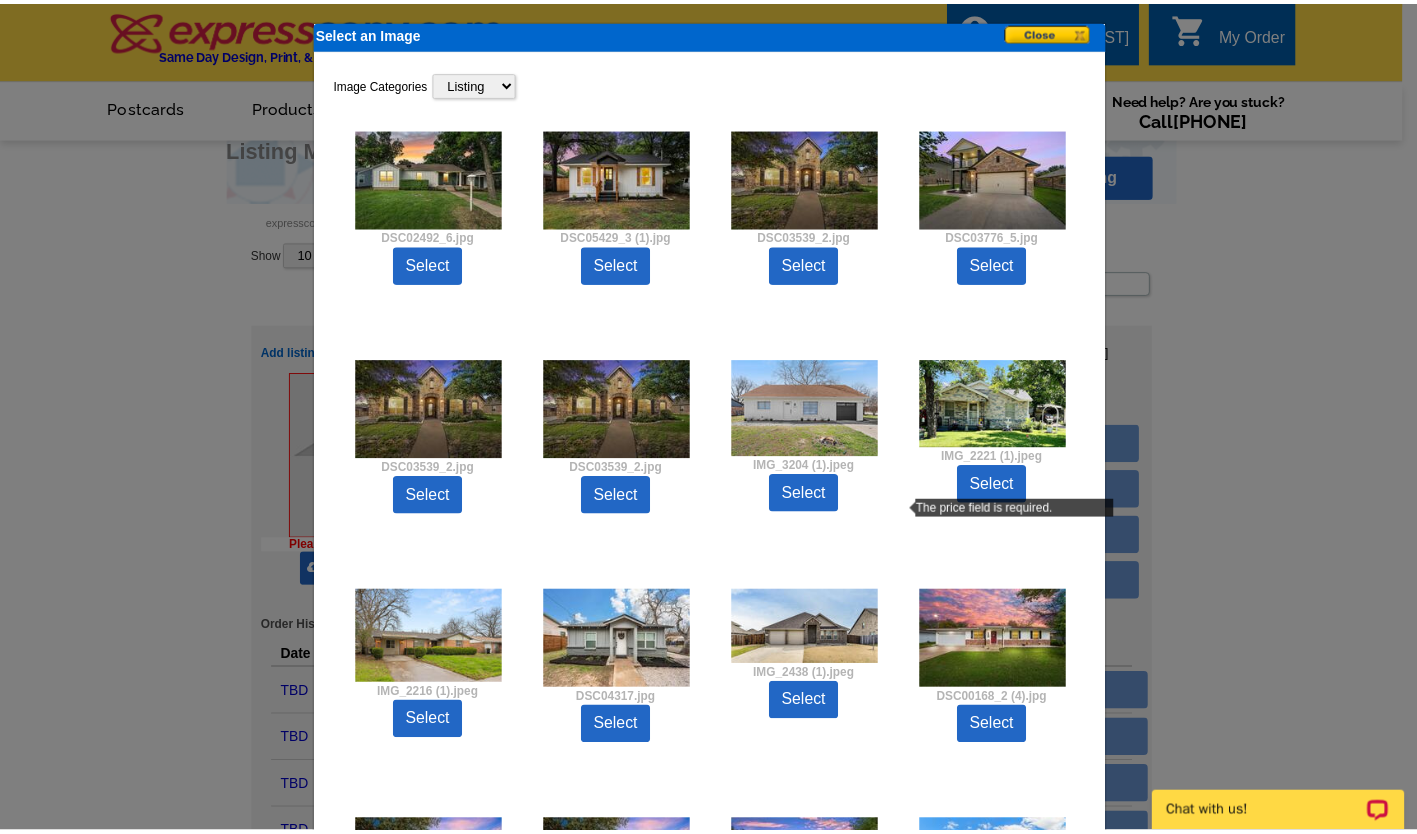 scroll, scrollTop: 8, scrollLeft: 0, axis: vertical 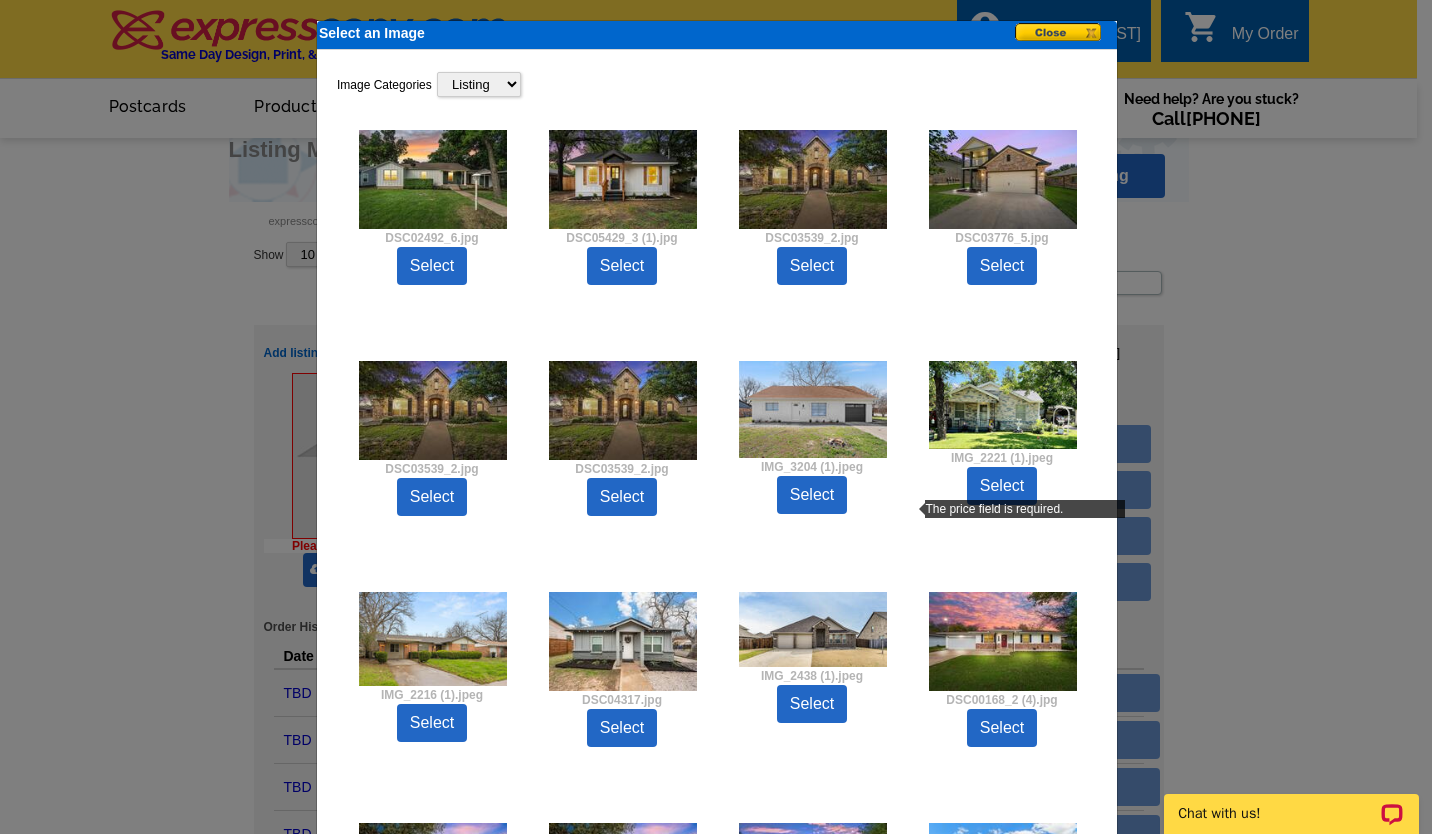 click on "Select" at bounding box center [1002, 266] 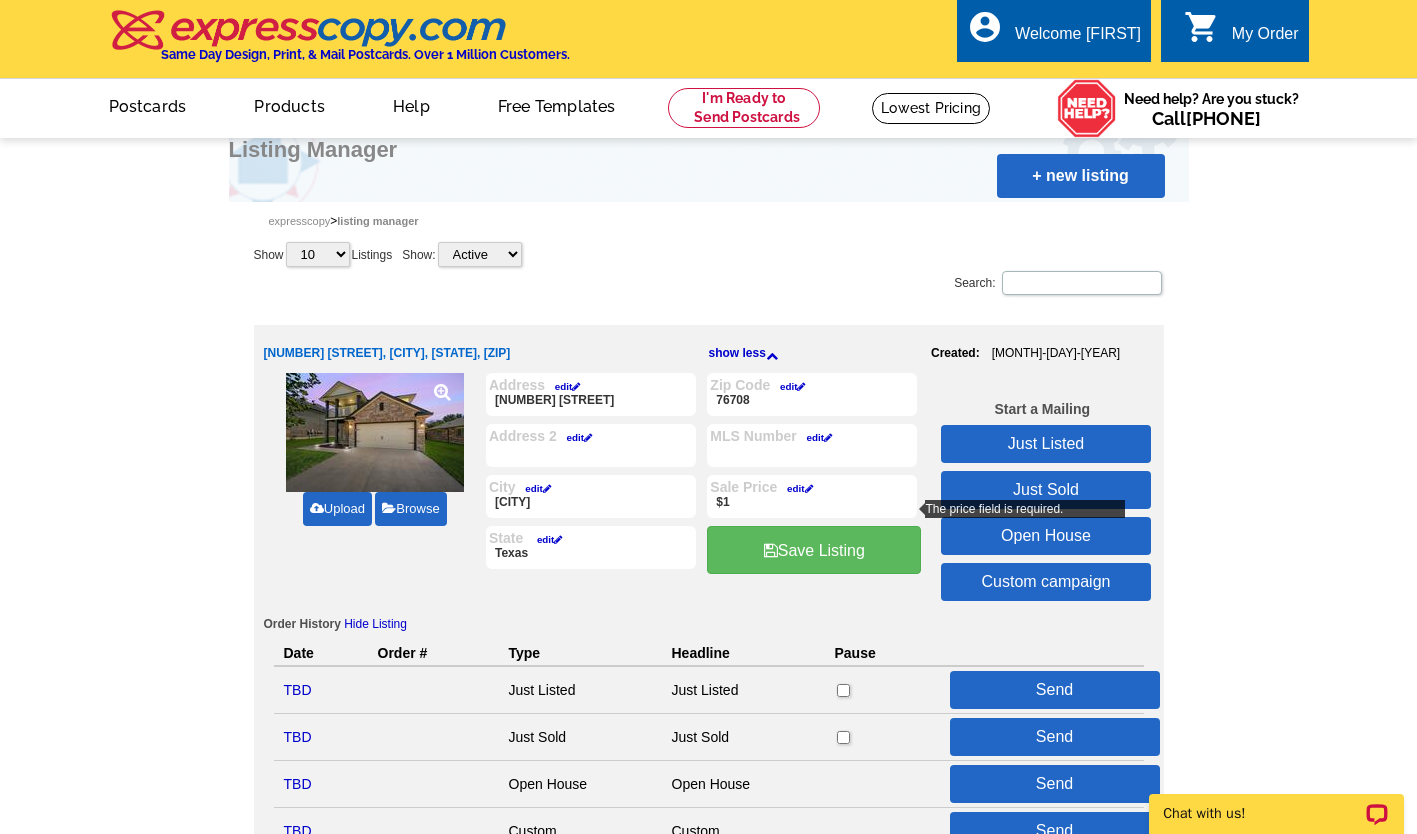 click on "Just Sold" at bounding box center (1046, 490) 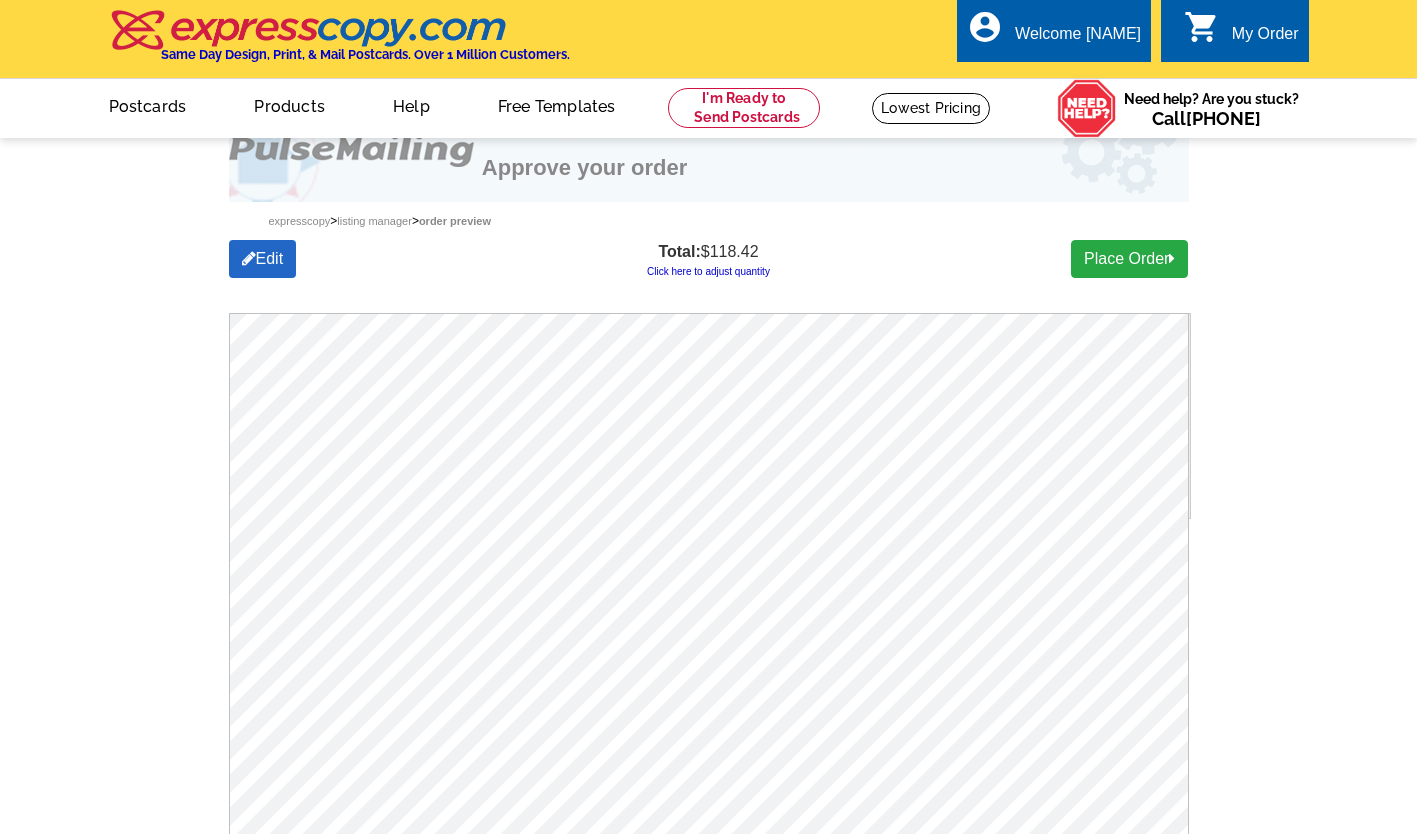 scroll, scrollTop: 0, scrollLeft: 0, axis: both 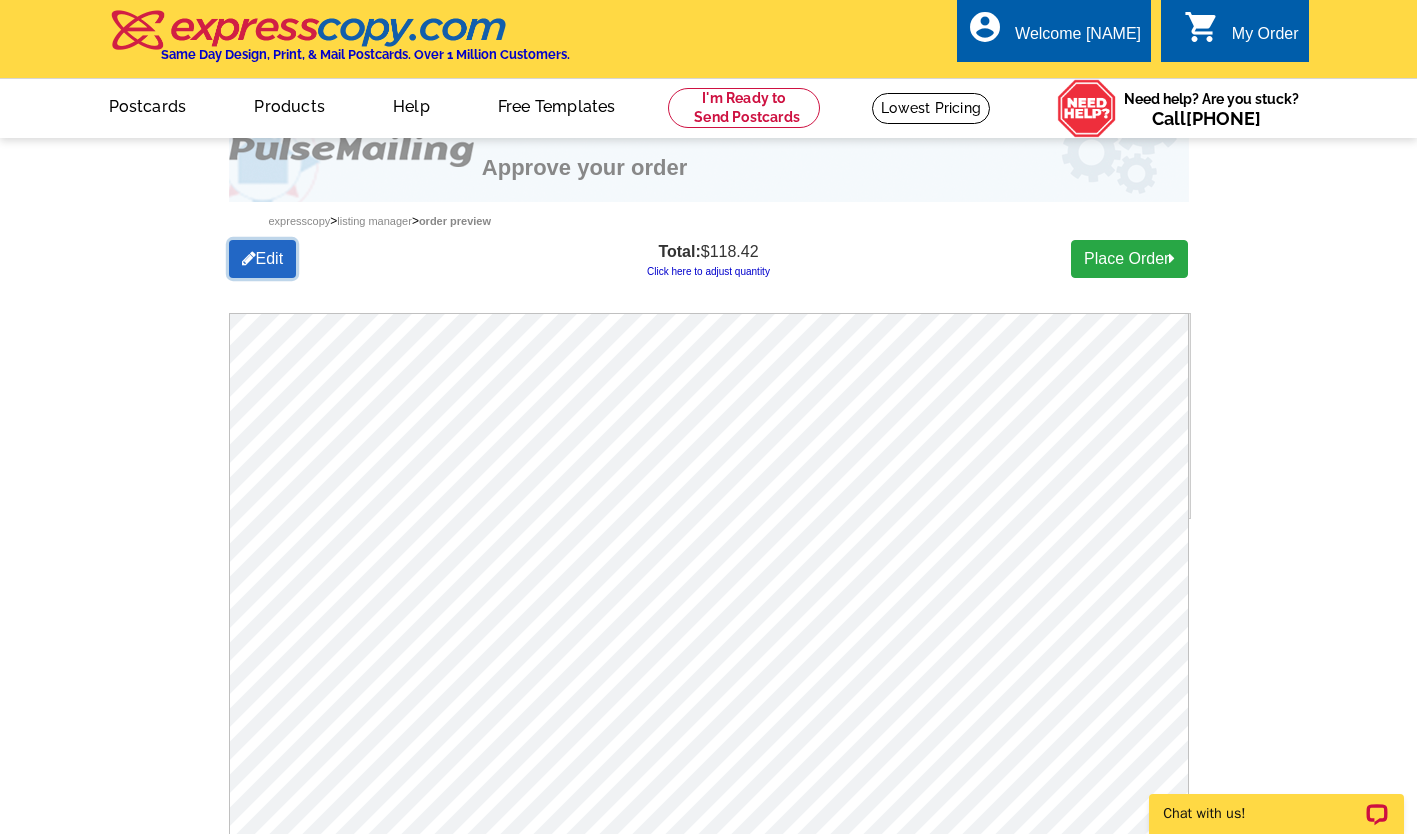 click on "Edit" at bounding box center [263, 259] 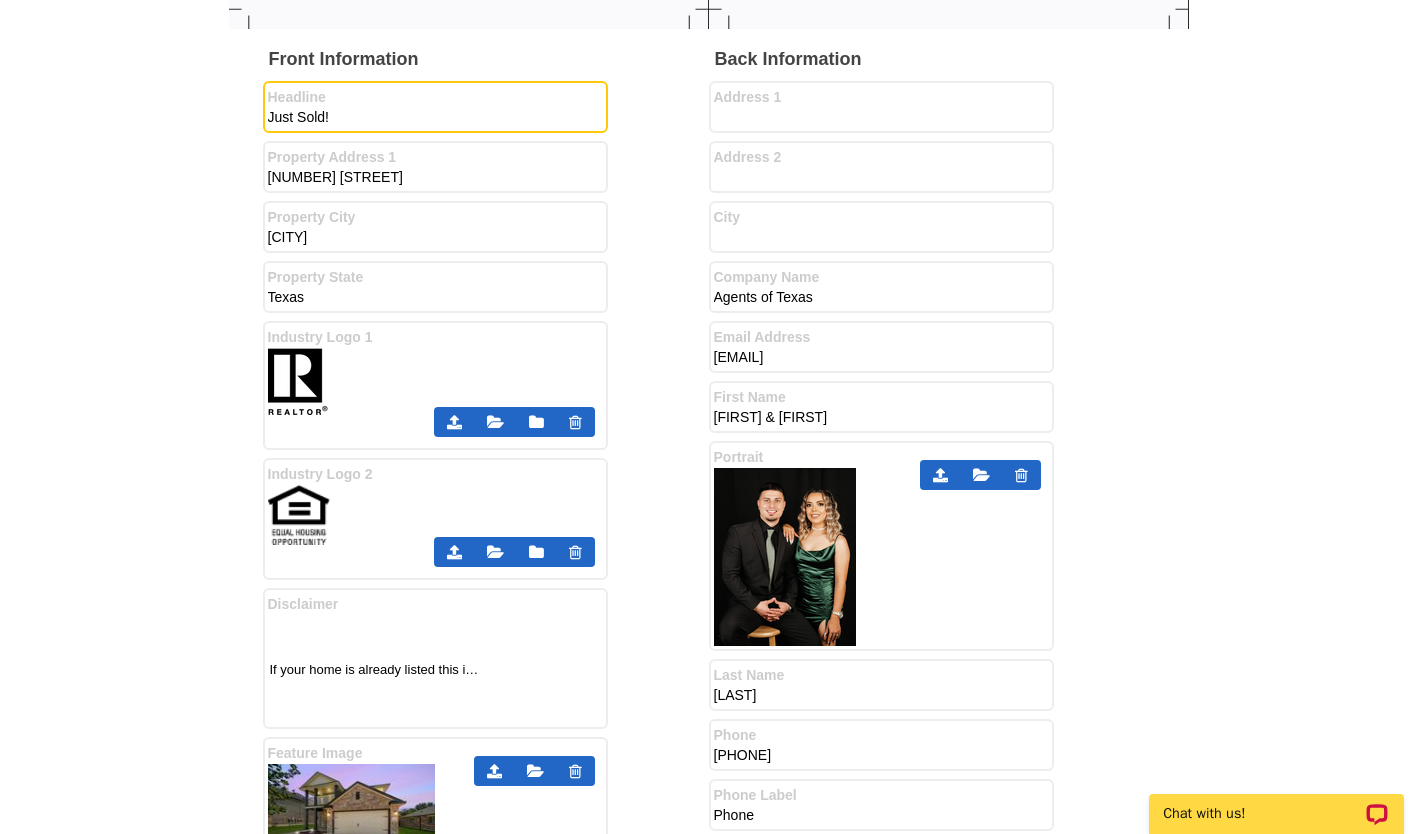 scroll, scrollTop: 586, scrollLeft: 0, axis: vertical 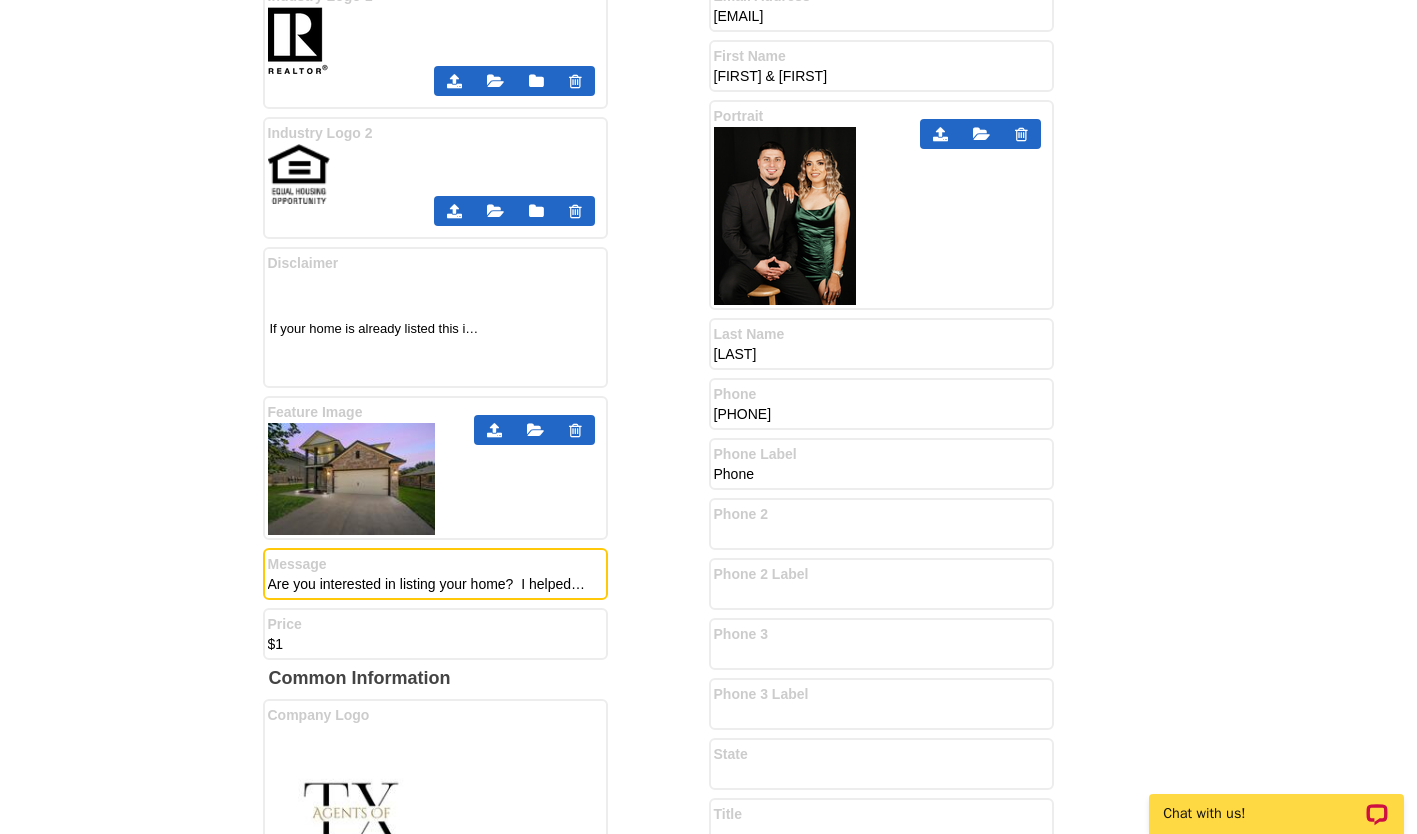click on "Are you interested in listing your home?  I helped your neighbor list theirs and now it just sold.  If you, or anyone you know, are interested in receiving the same high quality service please call me today.Unlike many agents who charge outrageous listing fees to sell you home. I find my discounted listing price to the home seller (you) !I heavily discount listing fees from the traditional 6% down to ONLY 4.5% !! Meaning that additional 1.5% is money kept in YOUR pockets ! I still offer 3% to the buyers agent, however I discount my take home in half to keep your proceeds higher than originally anticipated !" at bounding box center [428, 585] 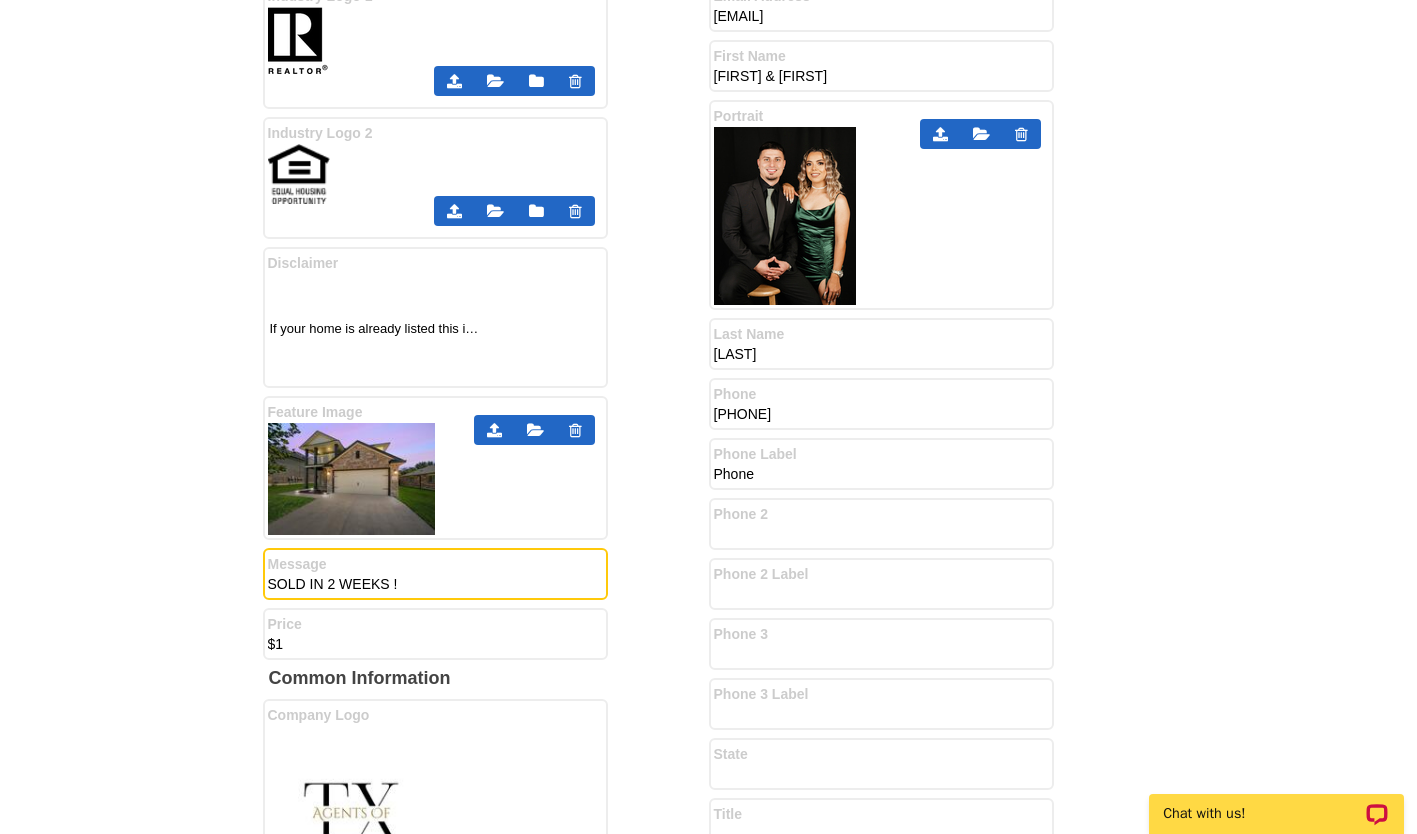 paste on "STOP PAYING outrageous listing fees to sell your home ! We just listed your neighbor's home and sold it.  If you, or anyone you know, is interested in selling, please call us today !" 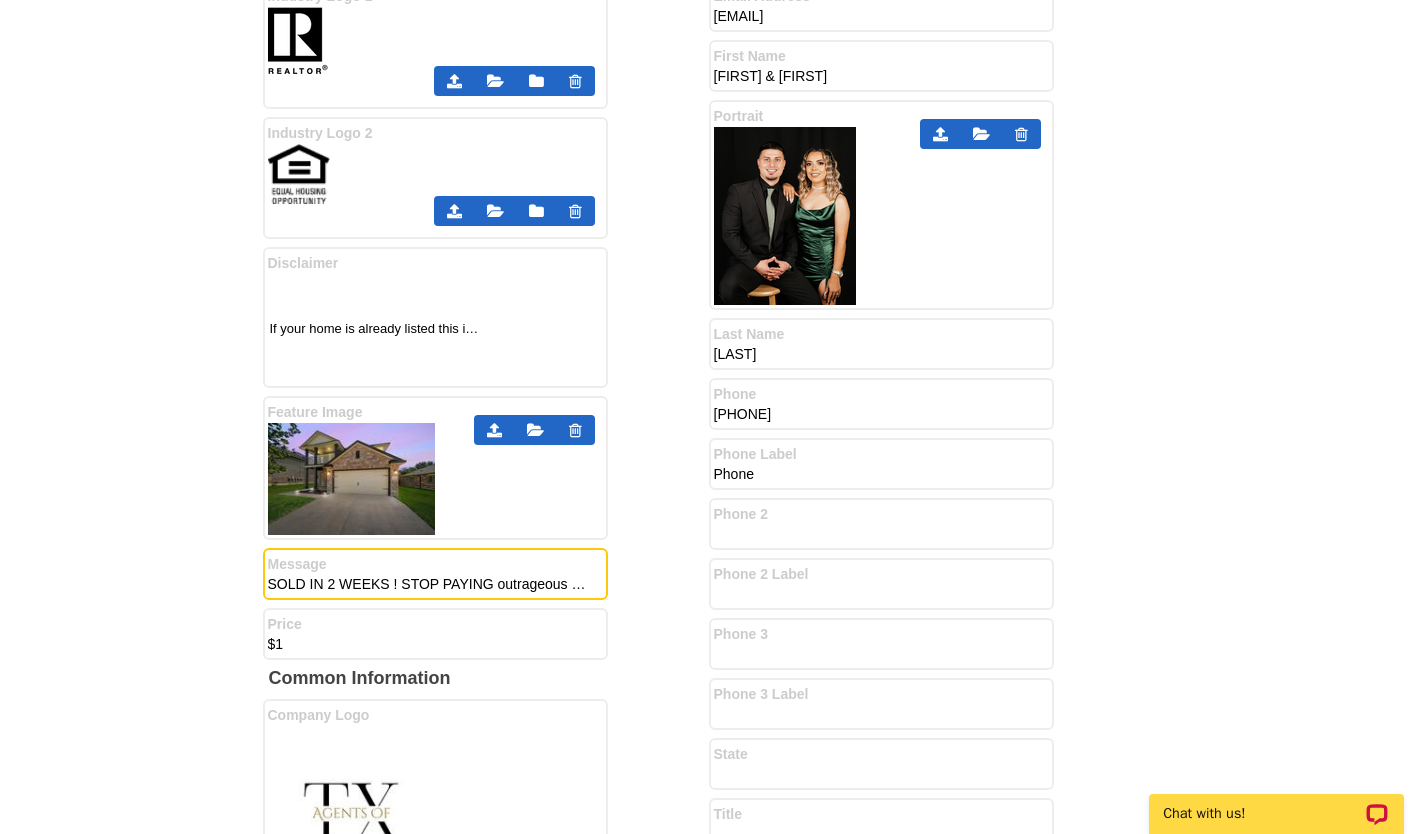 scroll, scrollTop: 0, scrollLeft: 919, axis: horizontal 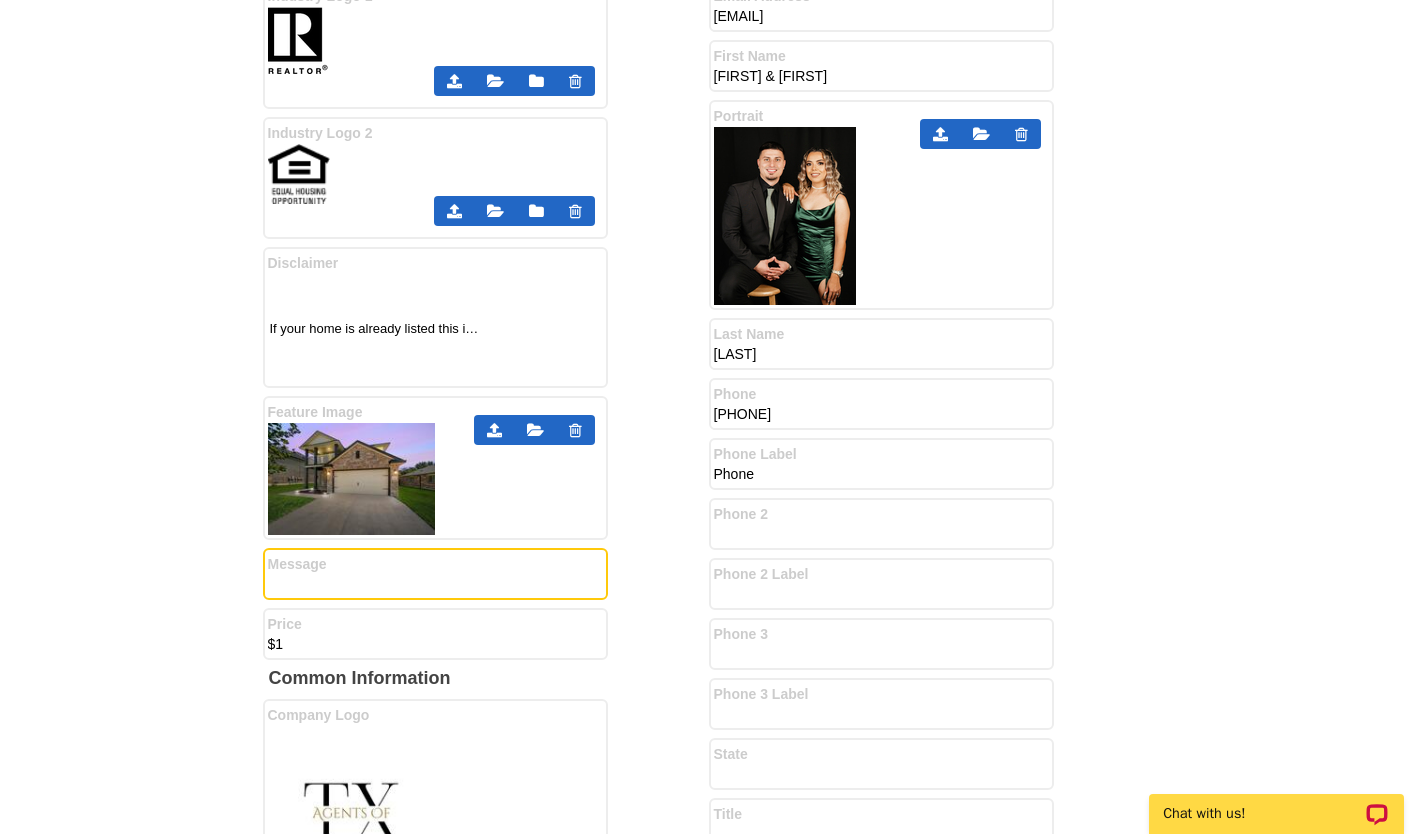 type on "SOLD IN 2 WEEKS ! STOP PAYING outrageous listing fees to sell your home ! We just listed your neighbor's home and sold it.  If you, or anyone you know, is interested in selling, please call us today !" 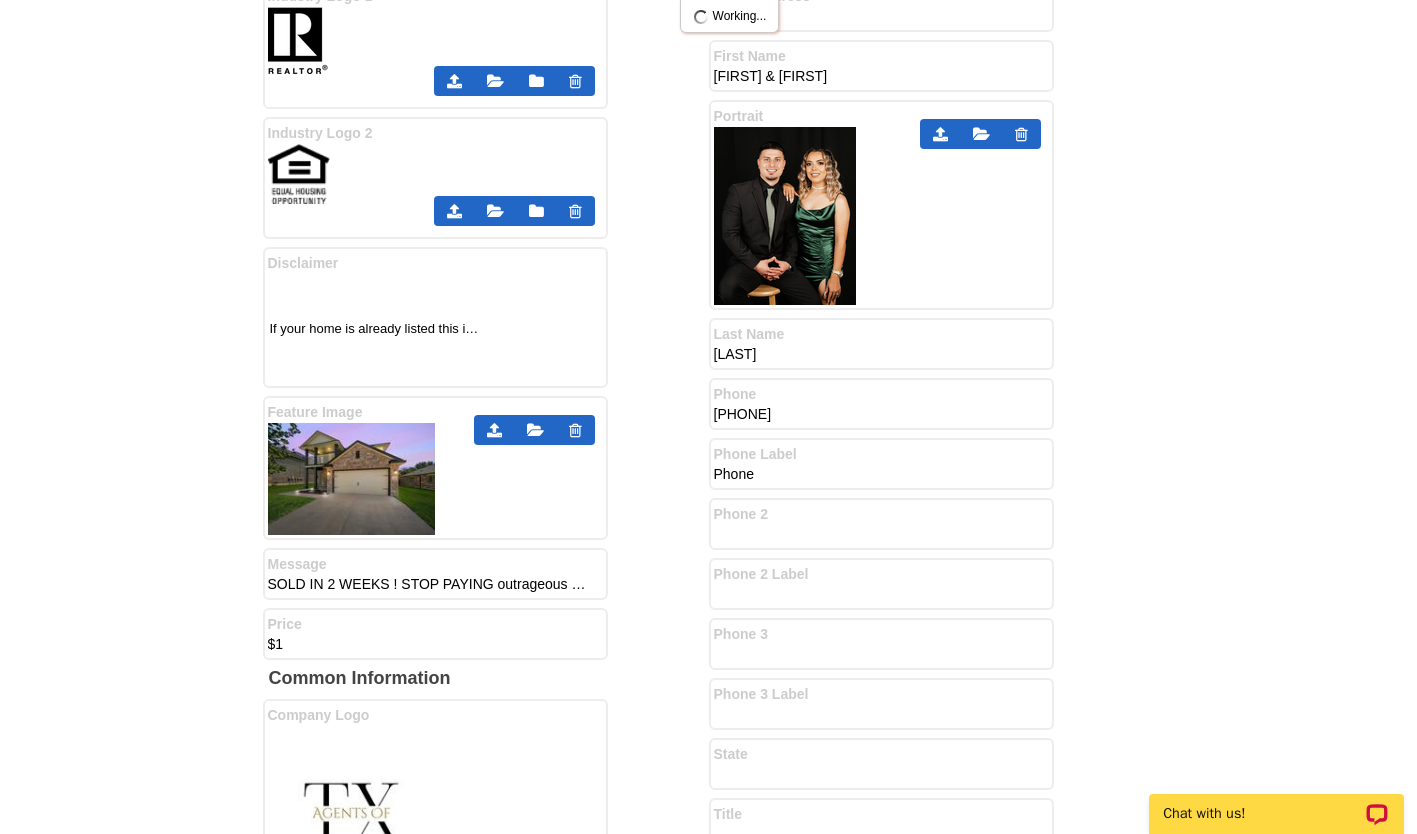 scroll, scrollTop: 0, scrollLeft: 0, axis: both 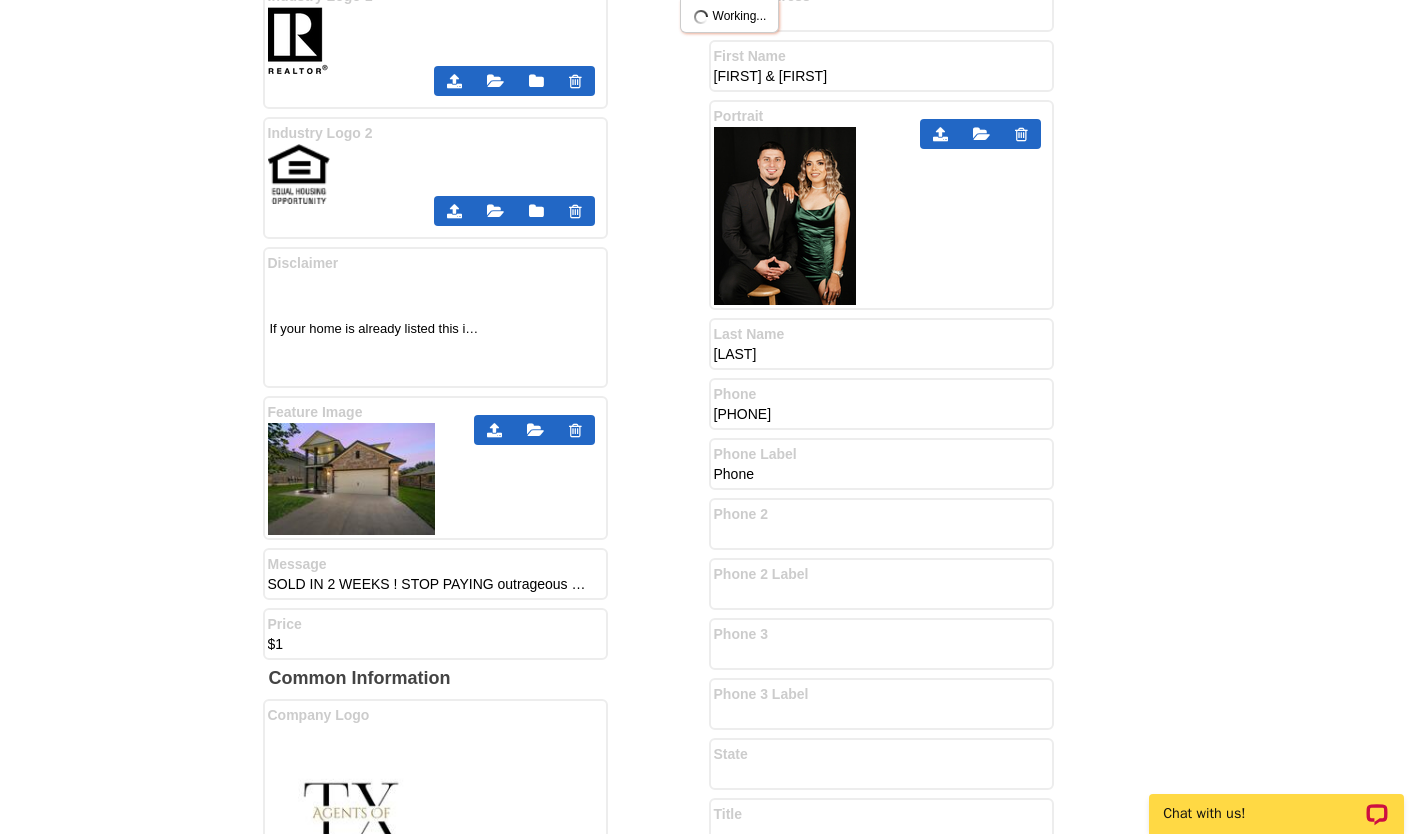 click on "$1" at bounding box center [428, 645] 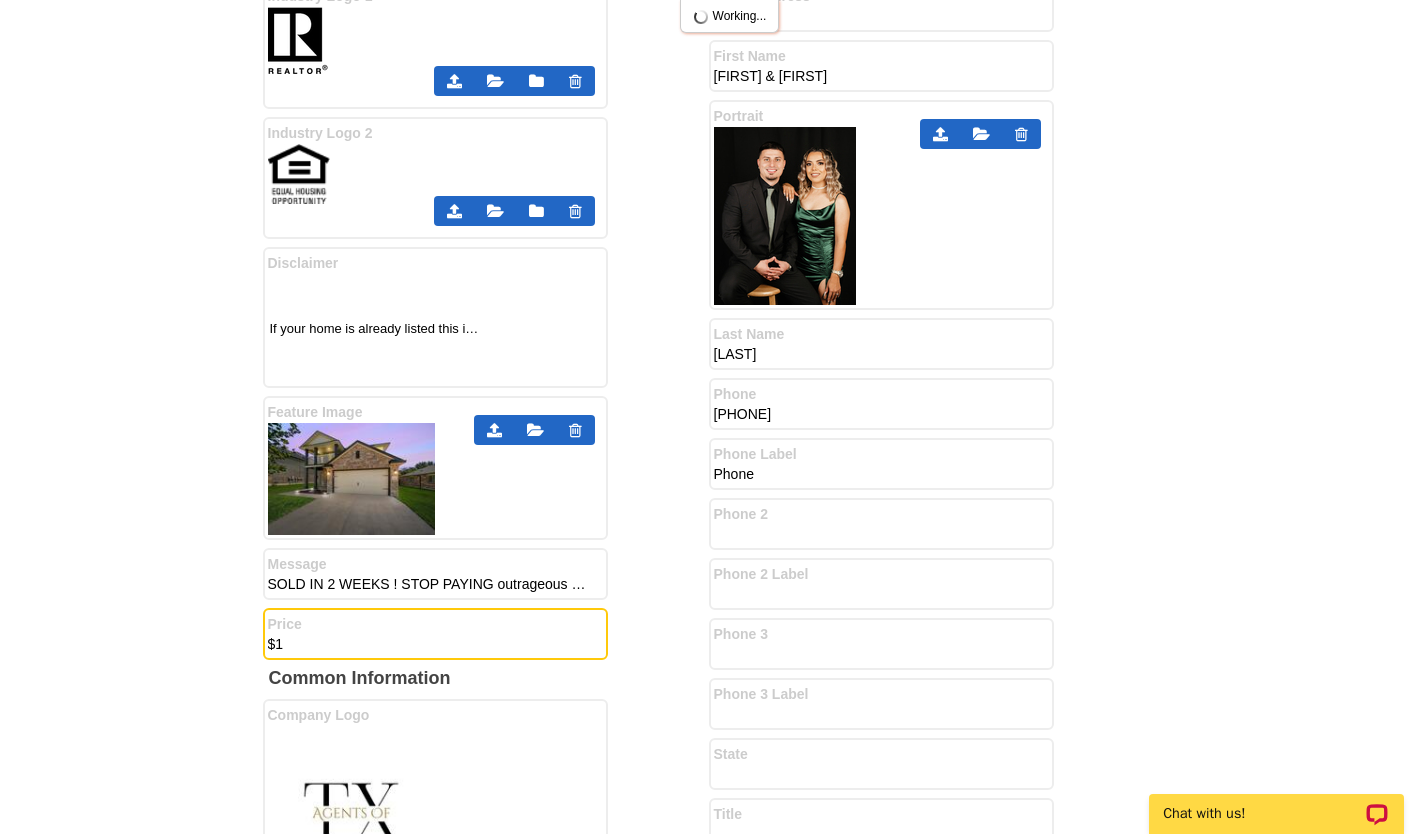 type on "$" 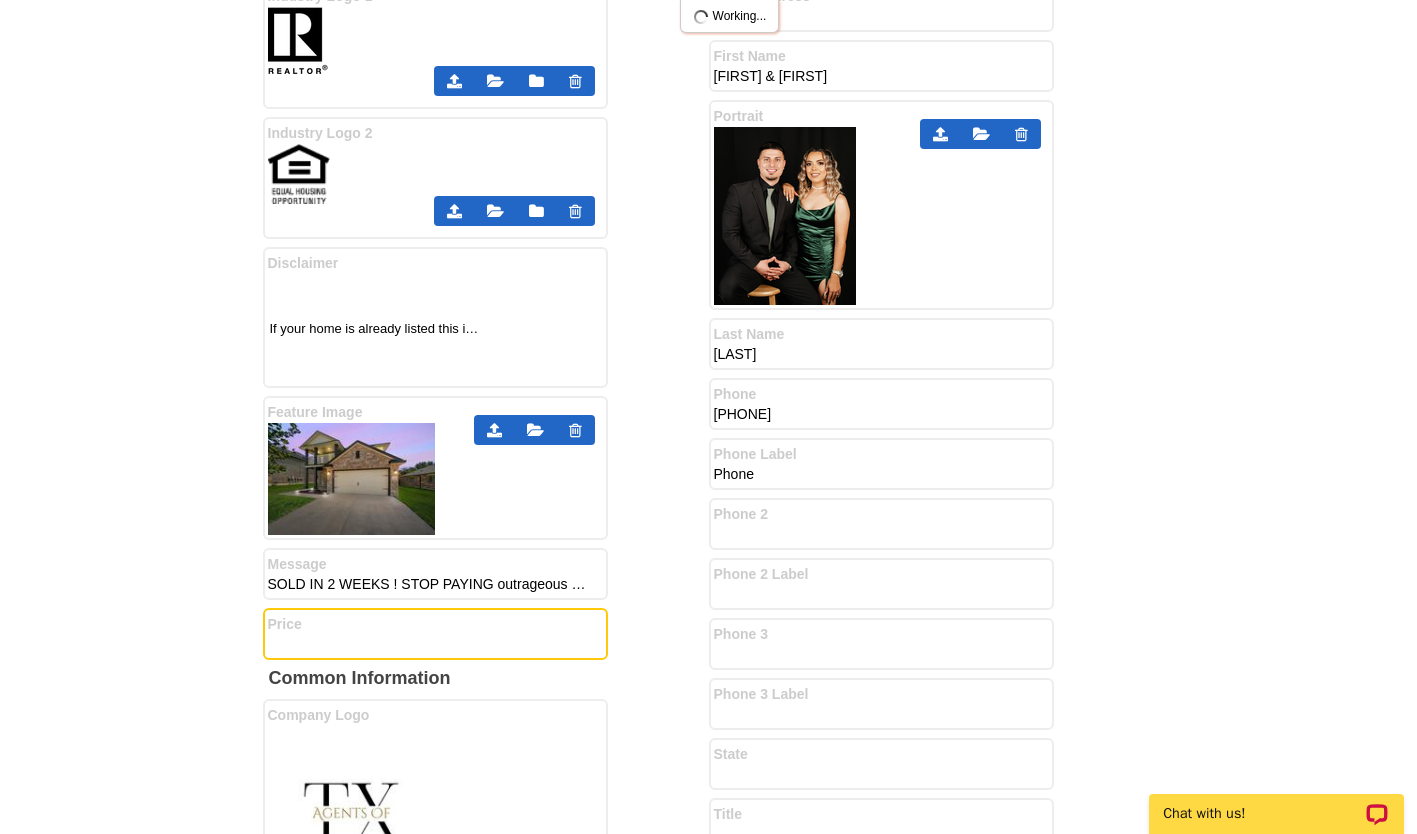 type 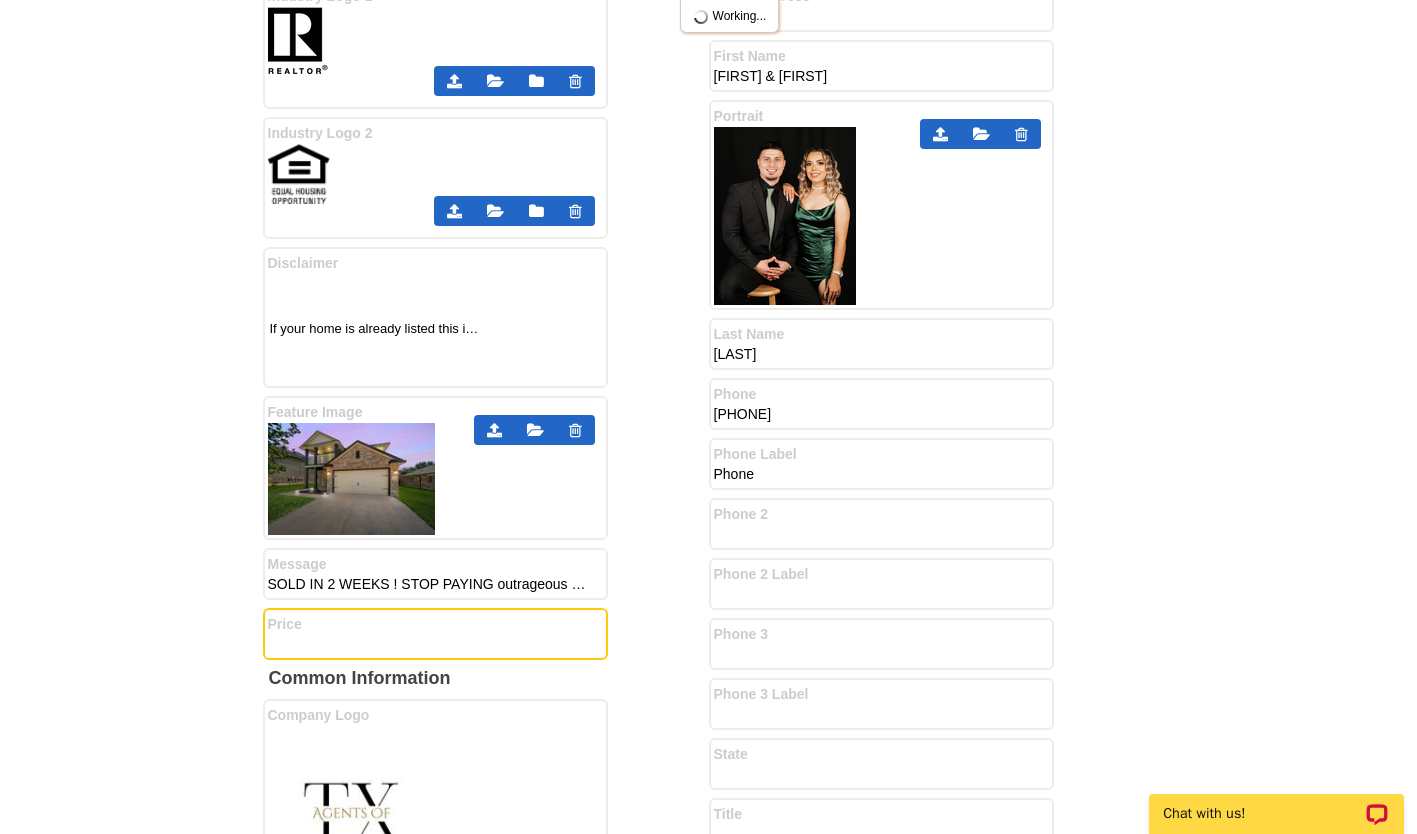 click on "Front Information
Headline
Just Sold!
Property Address 1
11221 Haviture Way
Property City
Waco
Property State
Texas
Industry Logo 1" at bounding box center [486, 188] 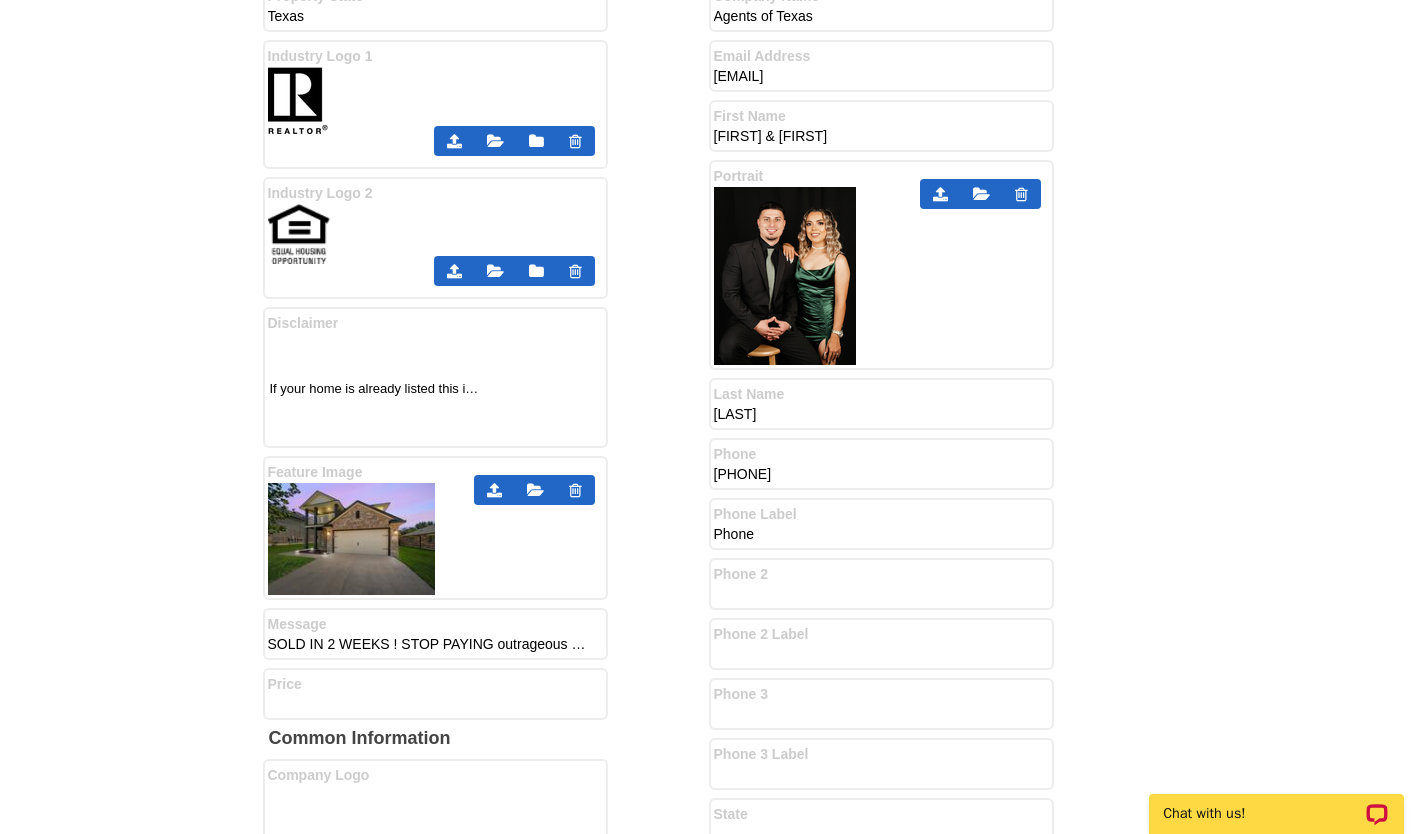 scroll, scrollTop: 870, scrollLeft: 0, axis: vertical 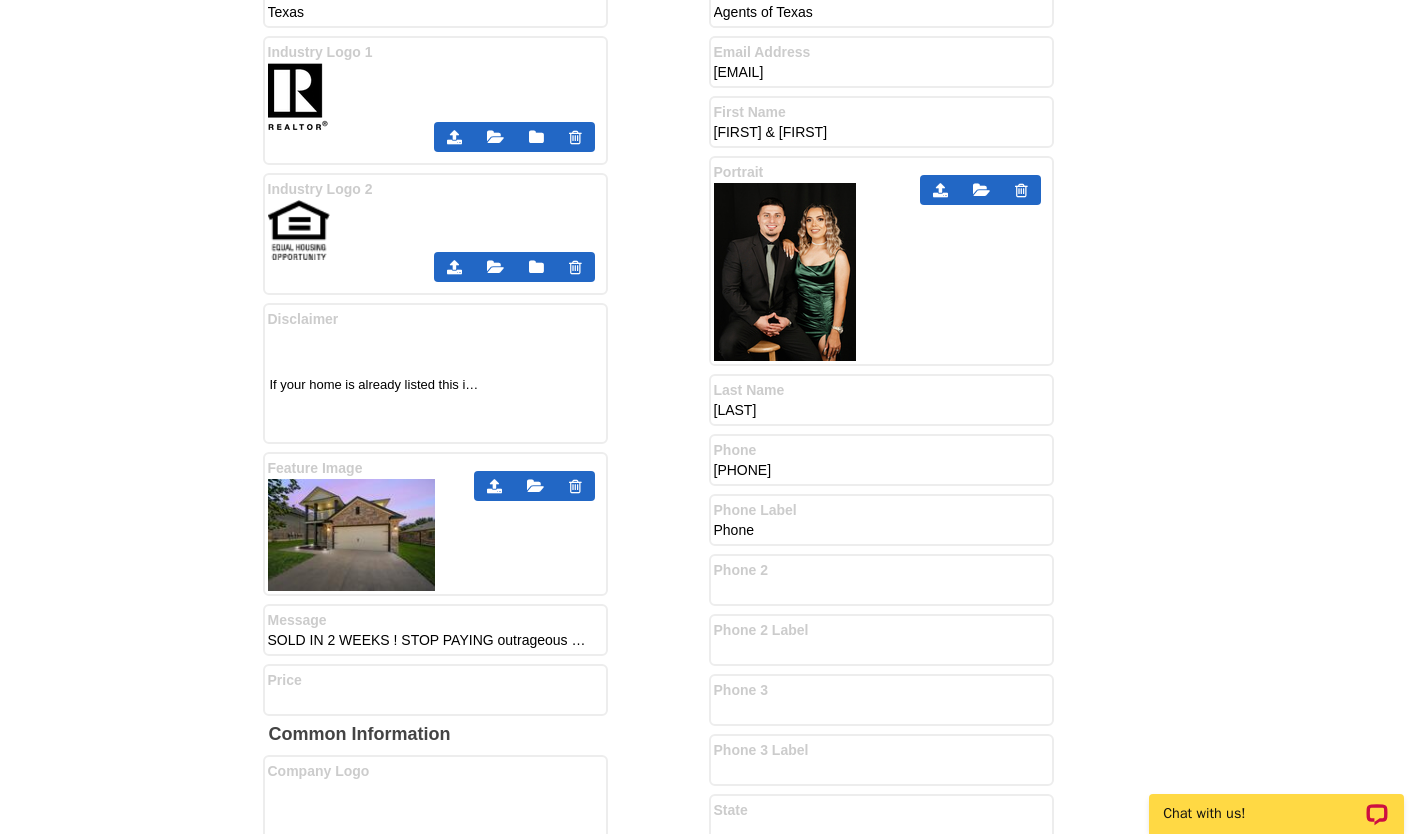 click on "Back Information
Address 1
Address 2
City
Company Name
Agents of Texas
Email Address
cameronjgomez@gmail.com
Gomez" at bounding box center [932, 399] 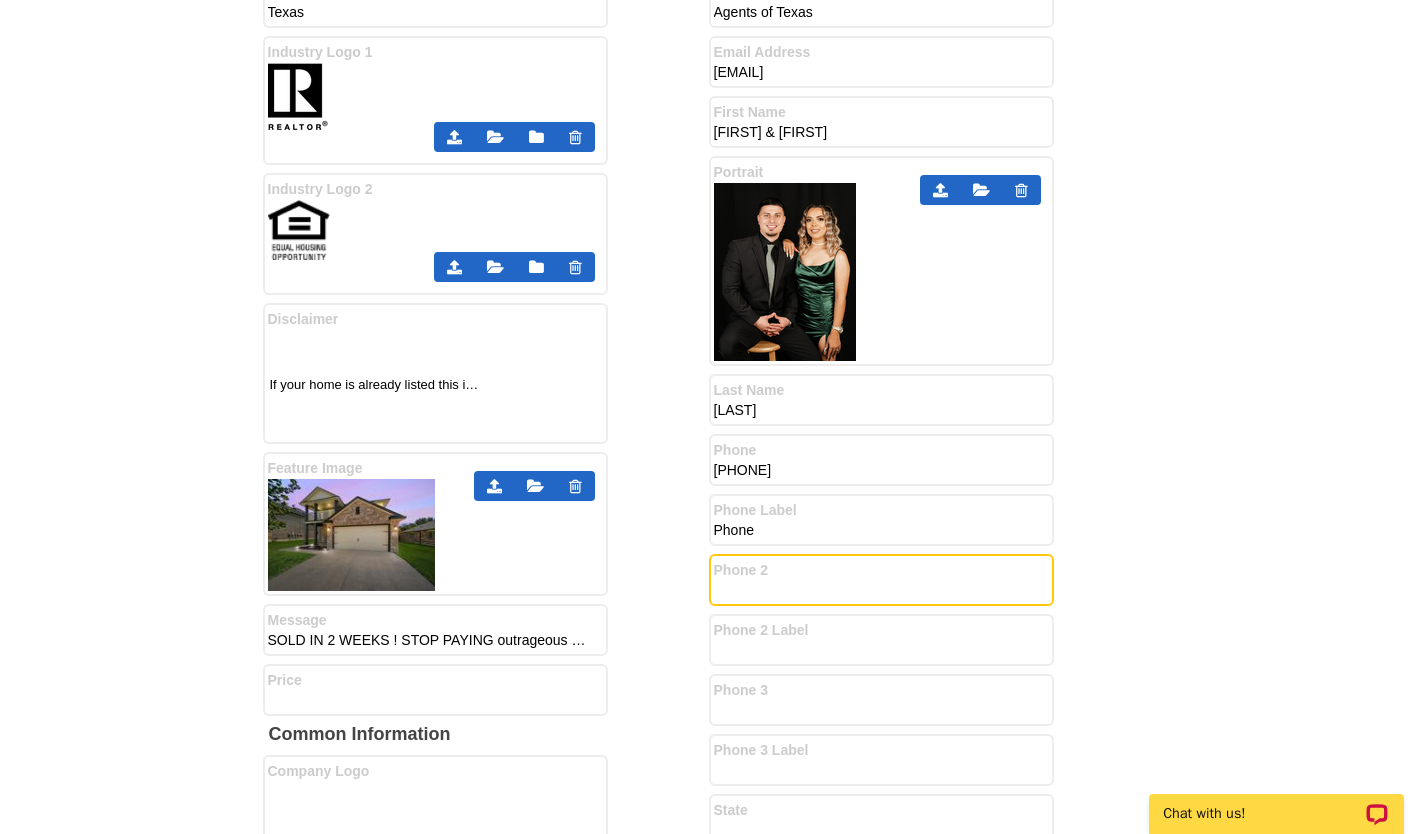 click on "Phone 2" at bounding box center [874, 591] 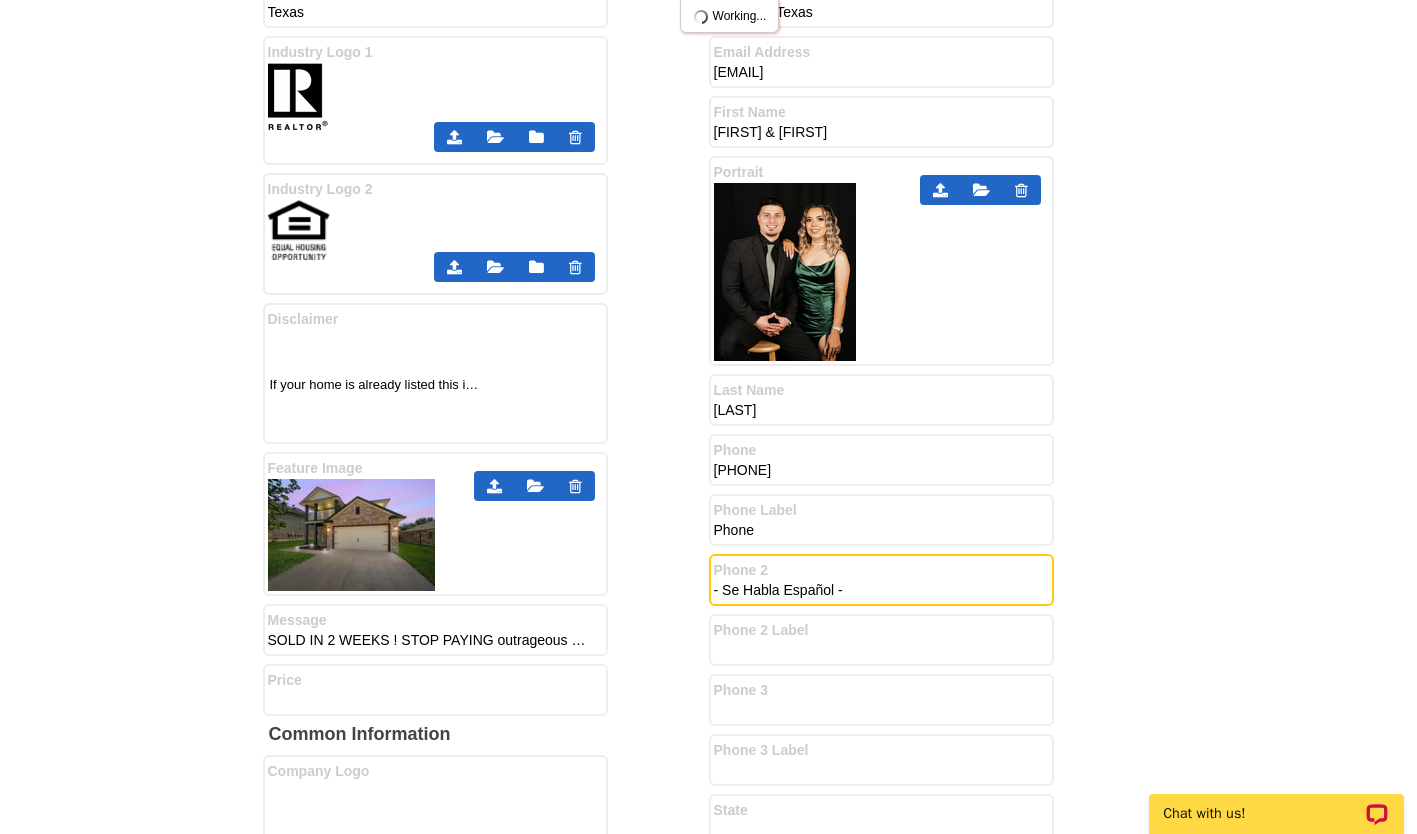 type on "- Se Habla Español -" 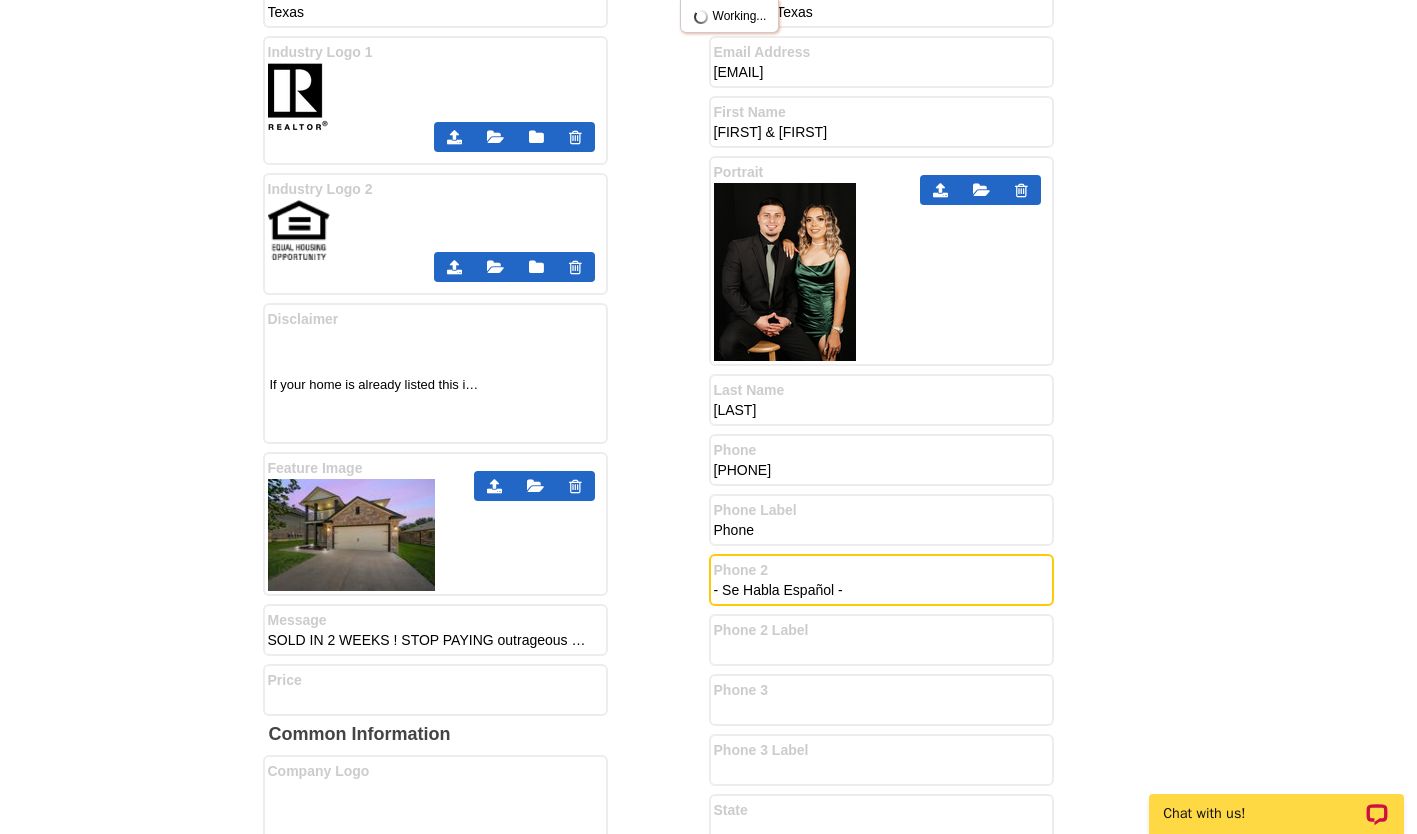 click on "Front Information
Headline
Just Sold!
Property Address 1
11221 Haviture Way
Property City
Waco
Property State
Texas
Industry Logo 1" at bounding box center (486, 244) 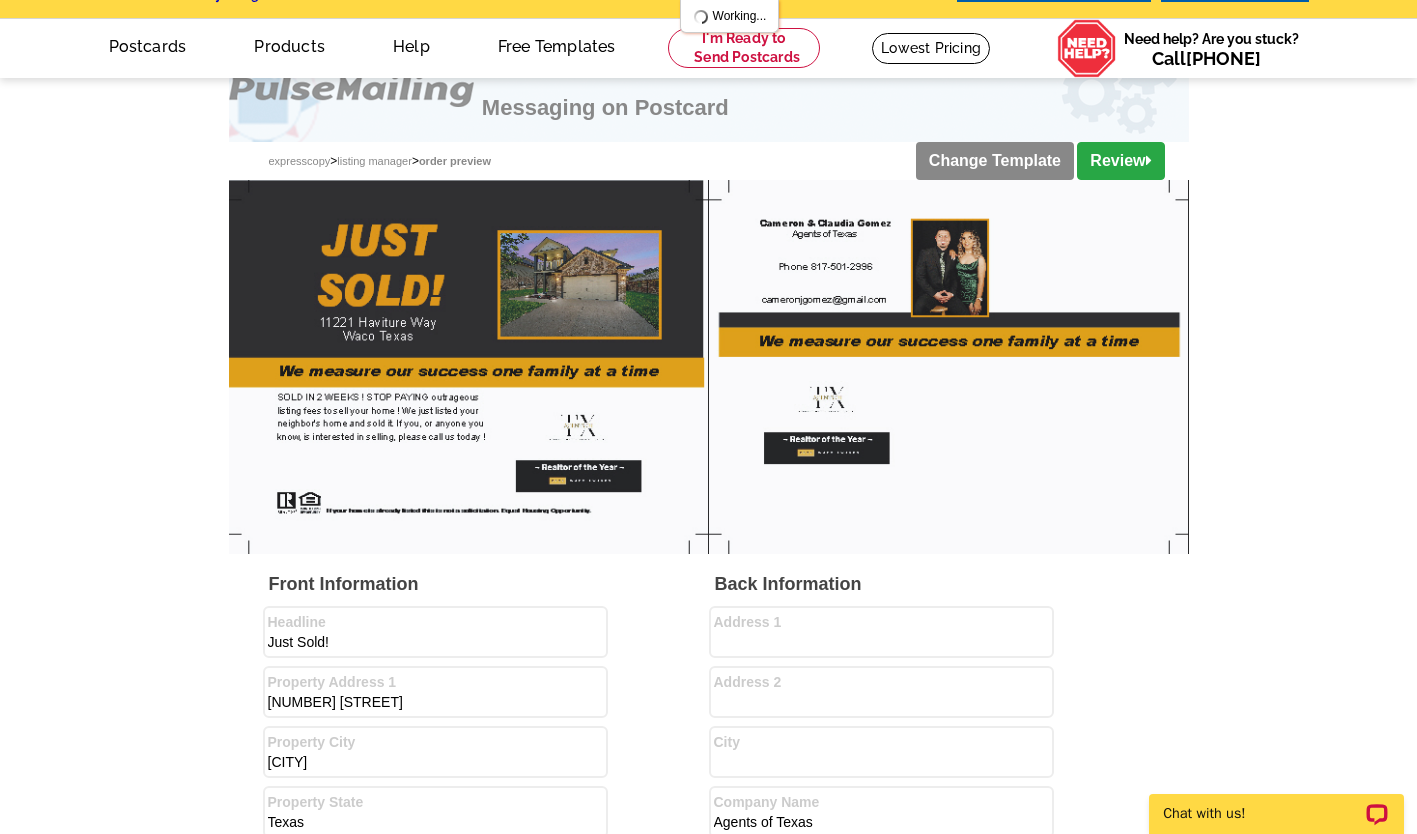 scroll, scrollTop: 58, scrollLeft: 0, axis: vertical 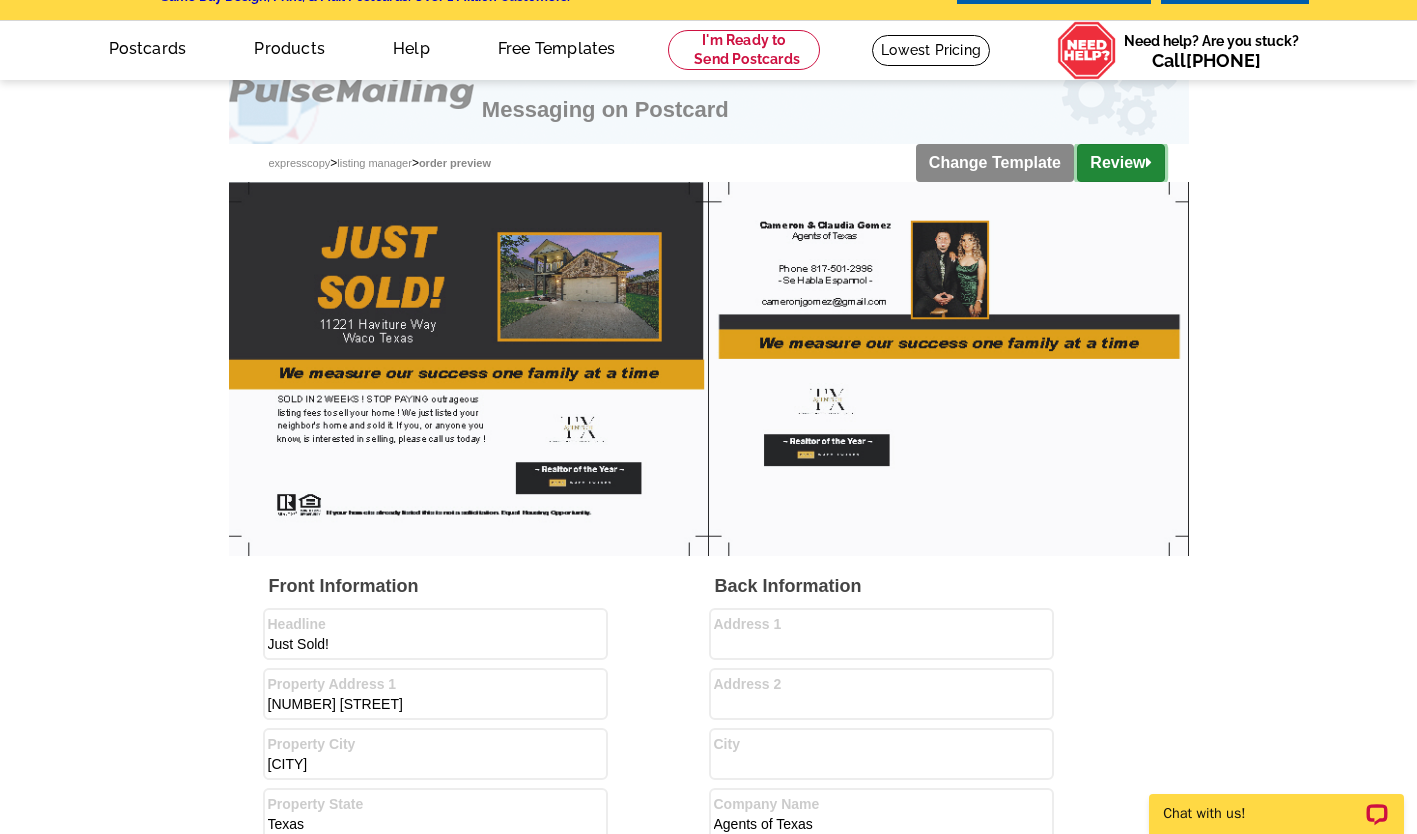click on "Review" at bounding box center (1120, 163) 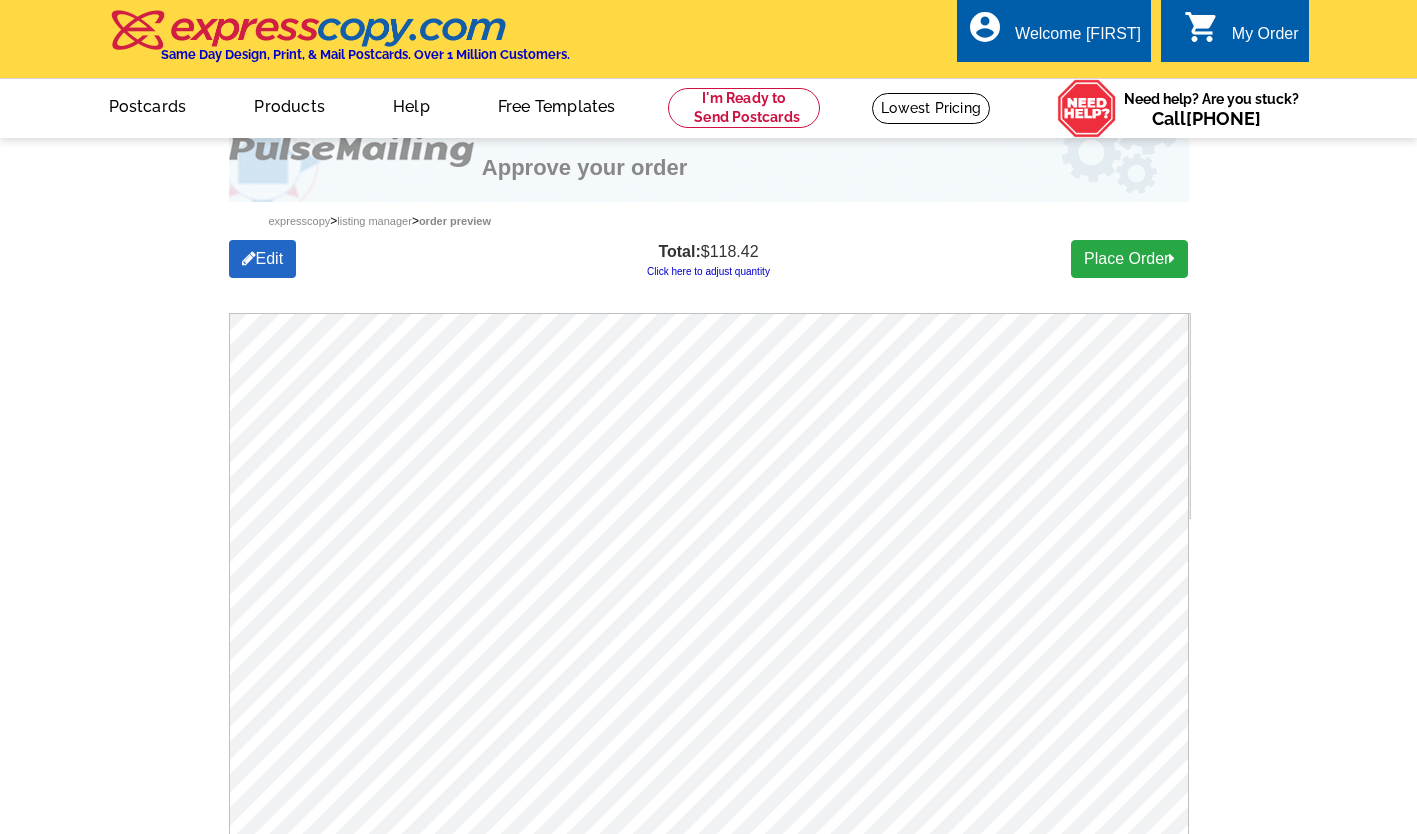 scroll, scrollTop: 0, scrollLeft: 0, axis: both 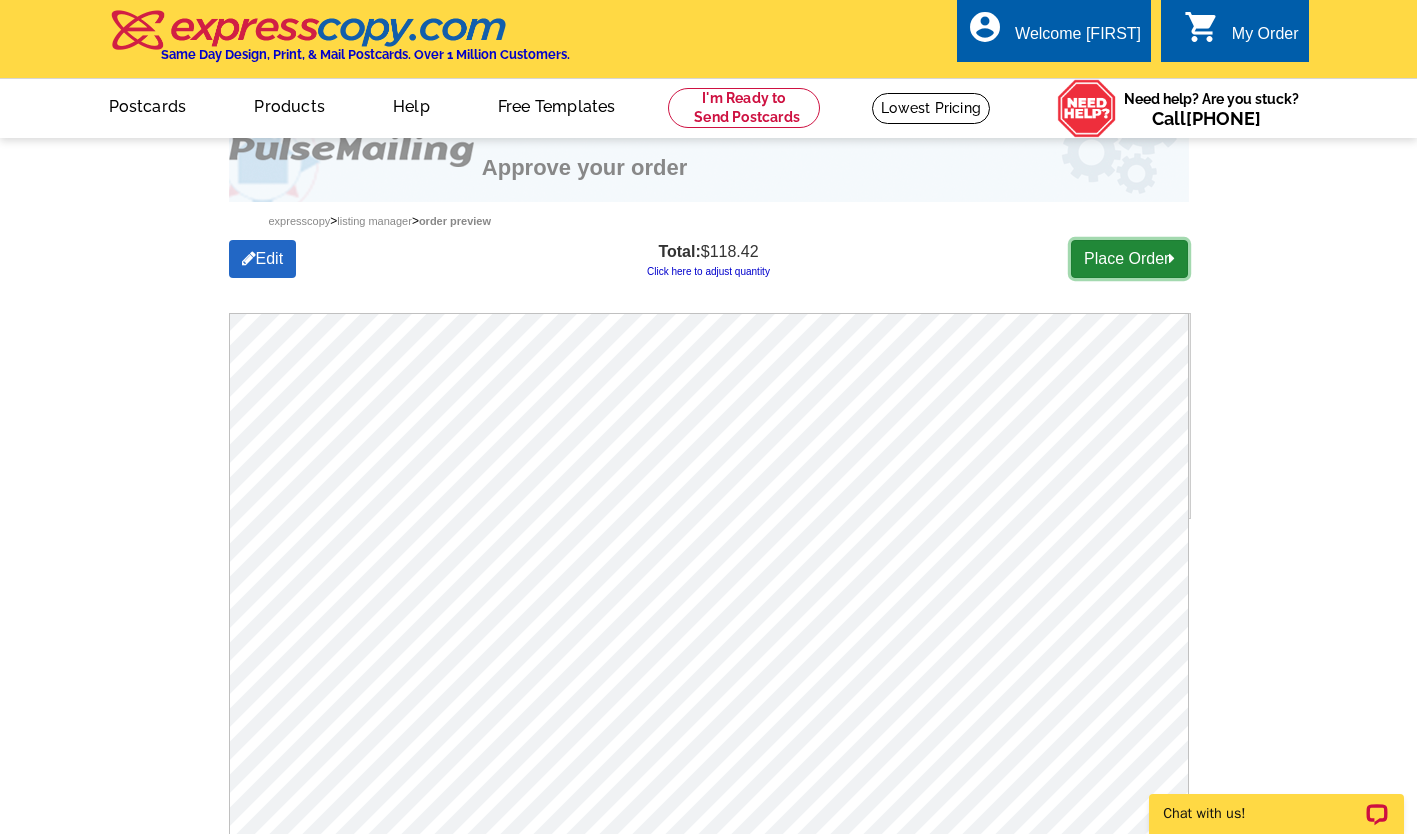 click on "Place Order" at bounding box center [1129, 259] 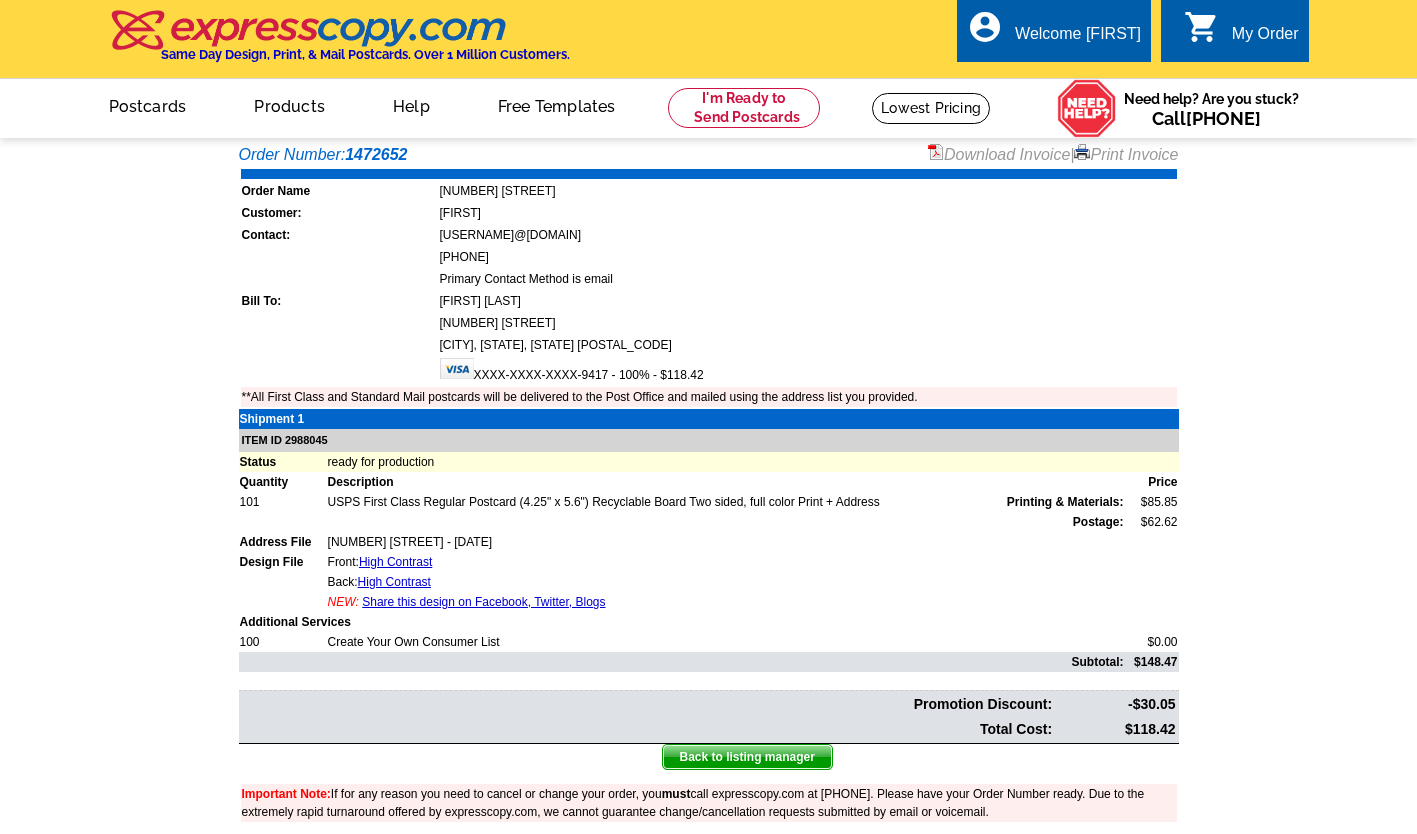 scroll, scrollTop: 0, scrollLeft: 0, axis: both 